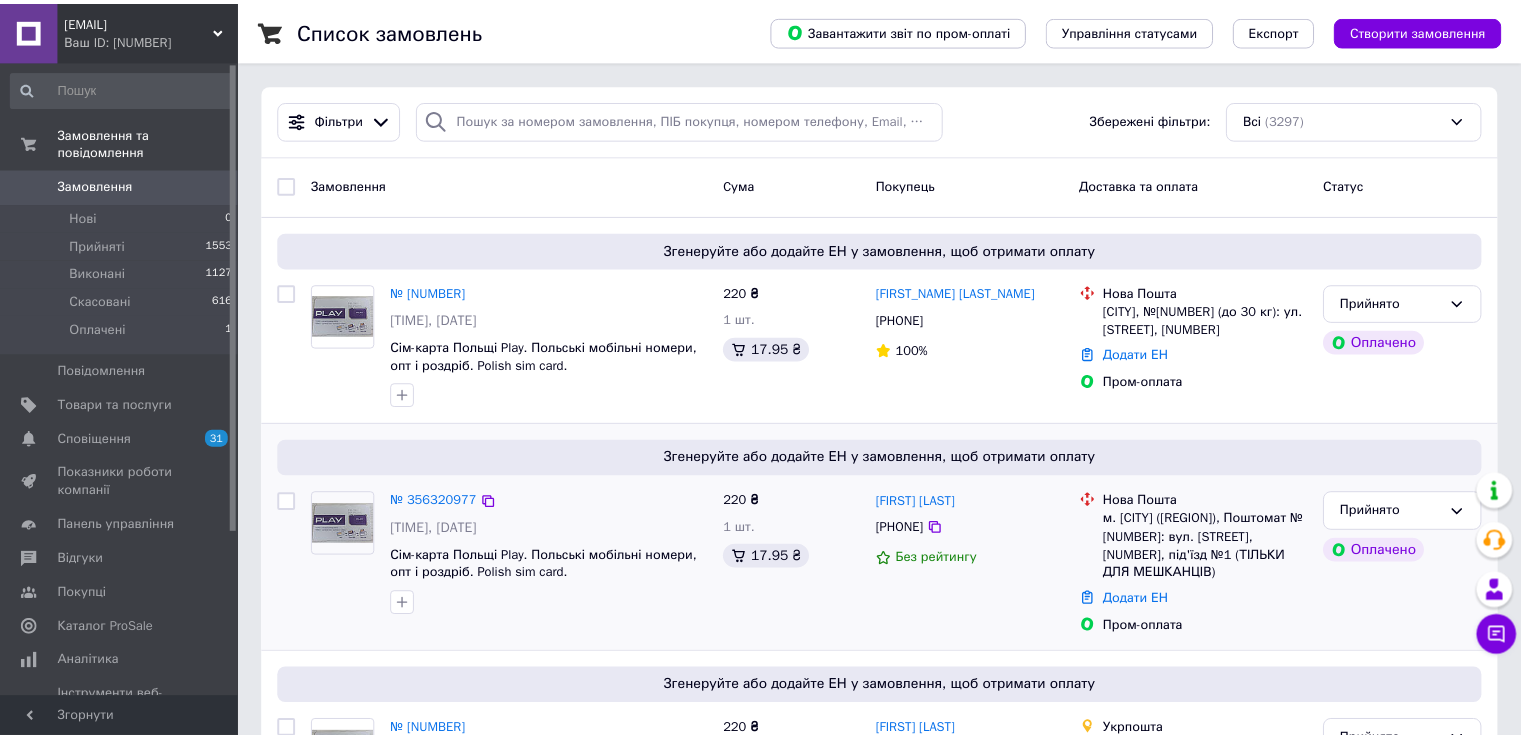 scroll, scrollTop: 0, scrollLeft: 0, axis: both 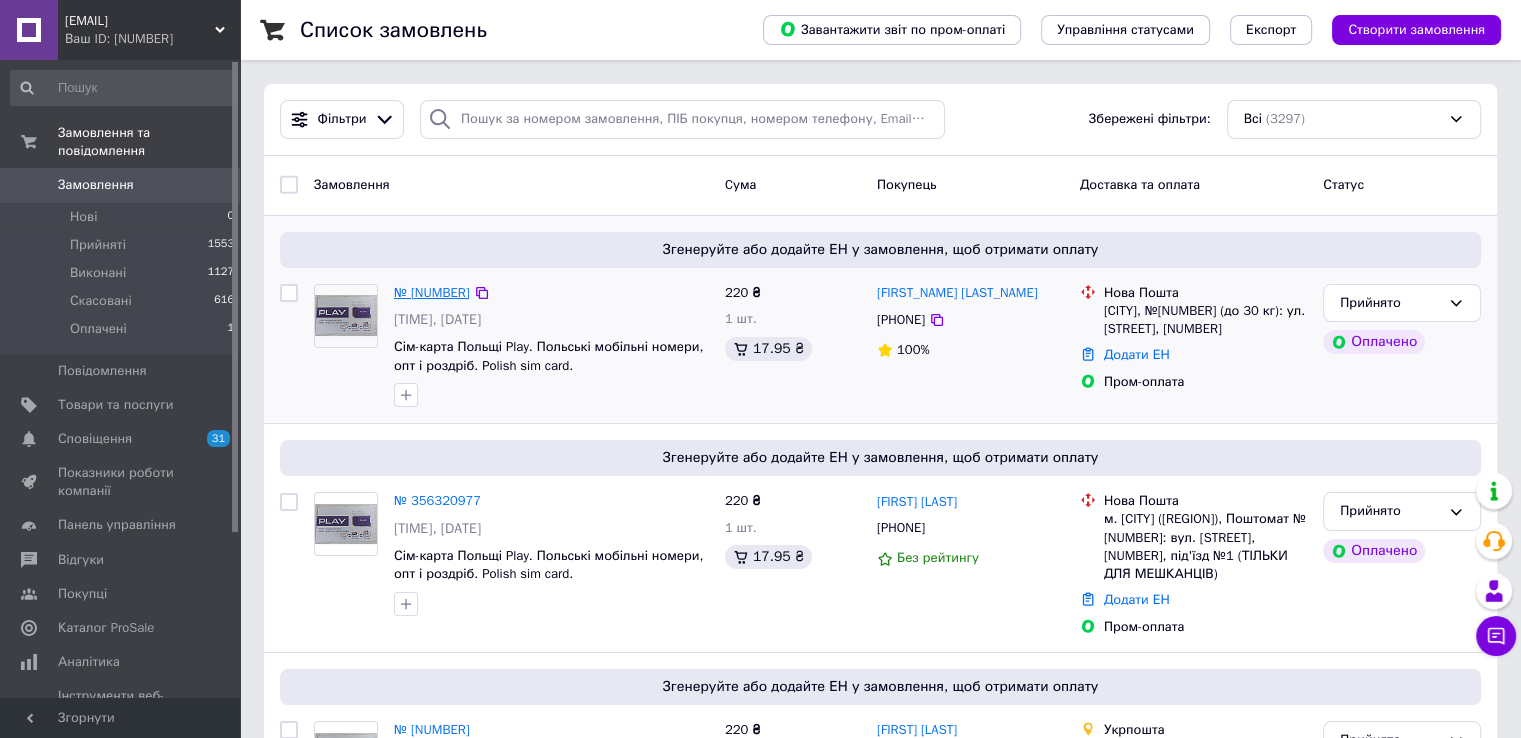 click on "№ [NUMBER]" at bounding box center (432, 292) 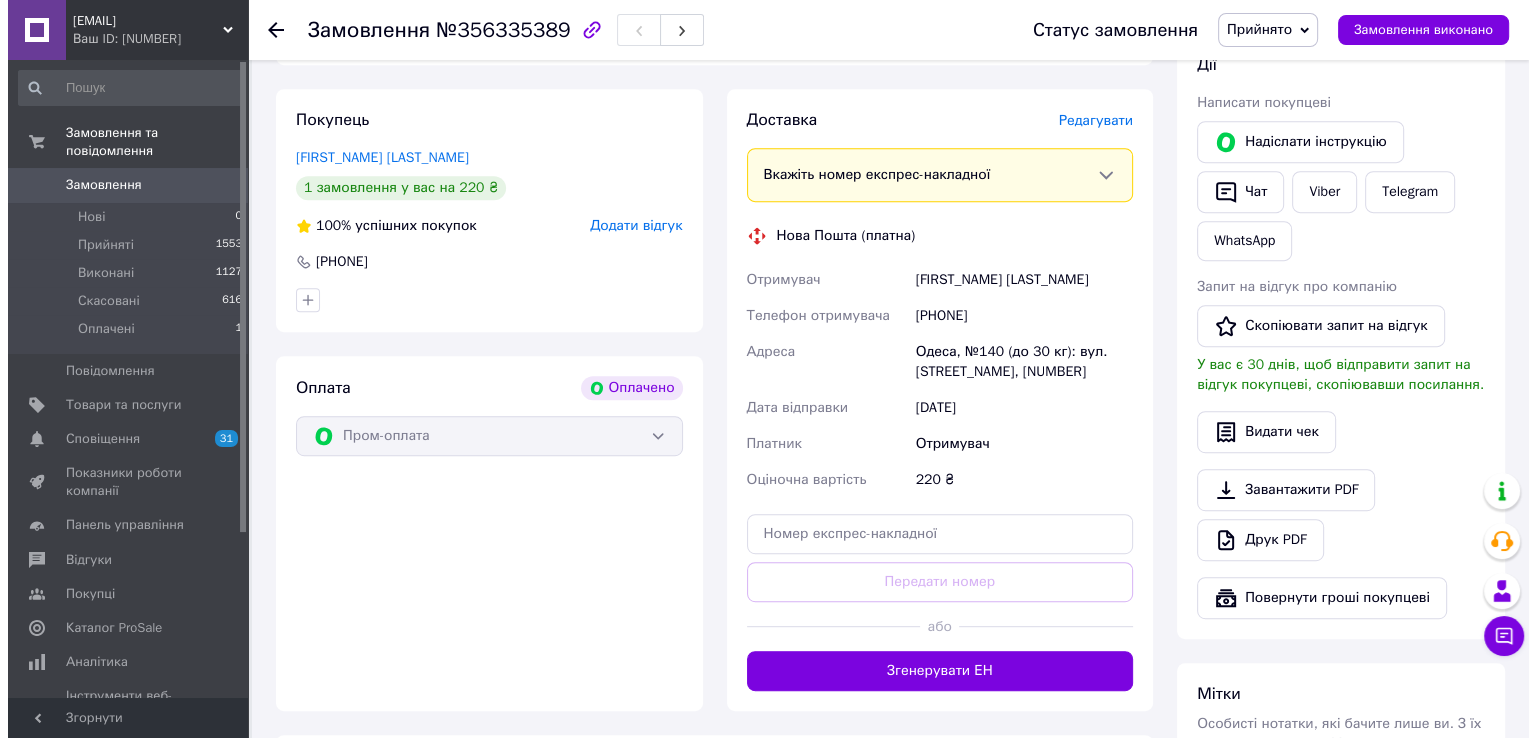scroll, scrollTop: 996, scrollLeft: 0, axis: vertical 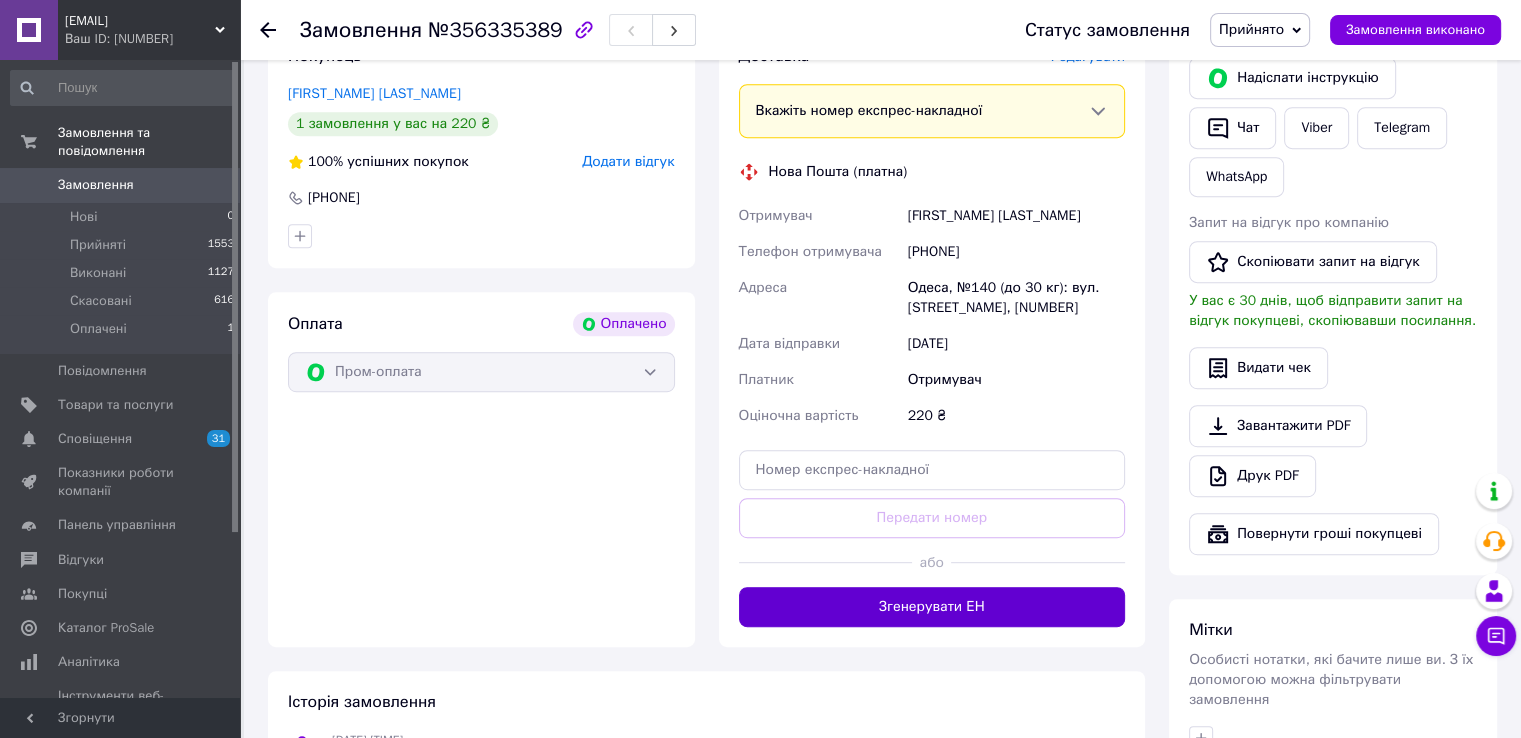 click on "Згенерувати ЕН" at bounding box center [932, 607] 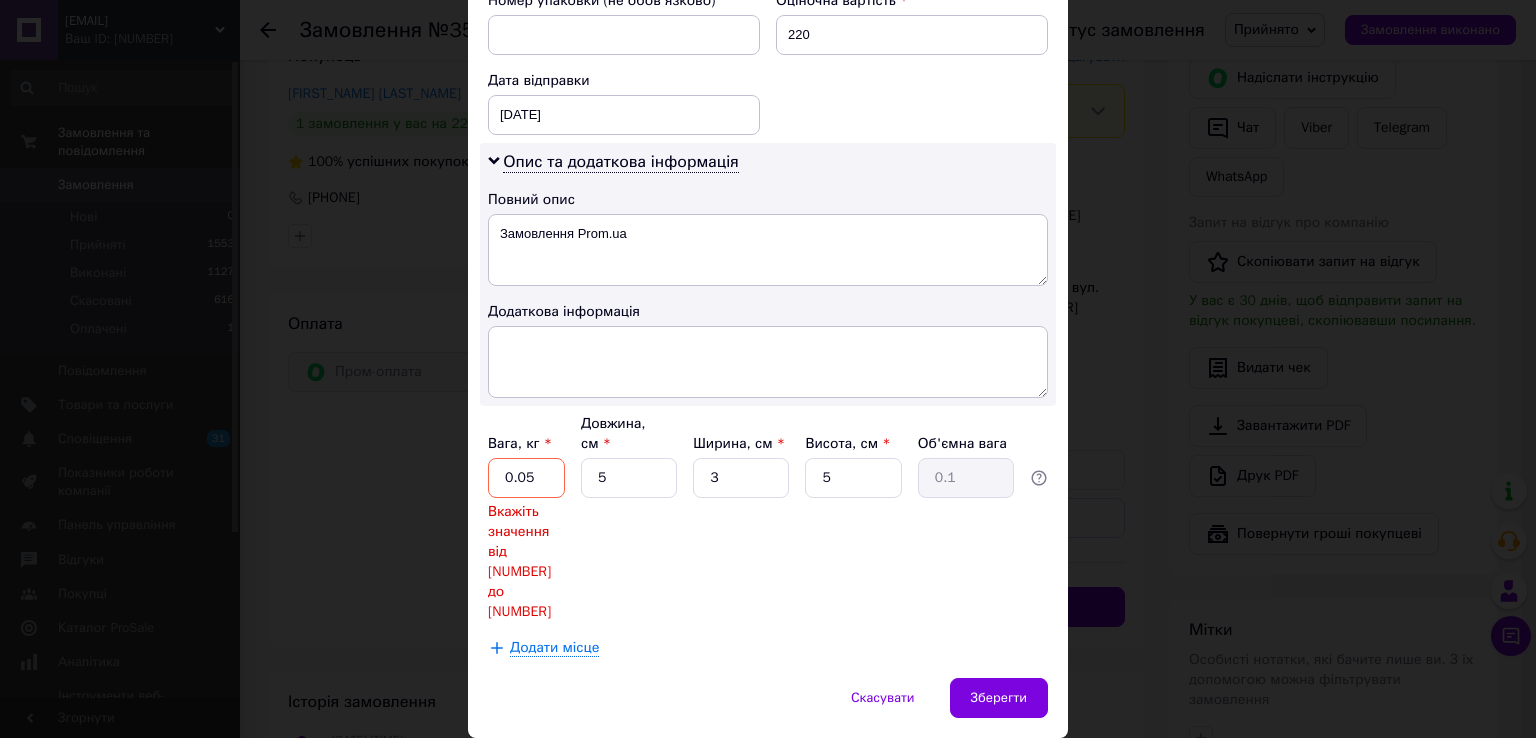scroll, scrollTop: 892, scrollLeft: 0, axis: vertical 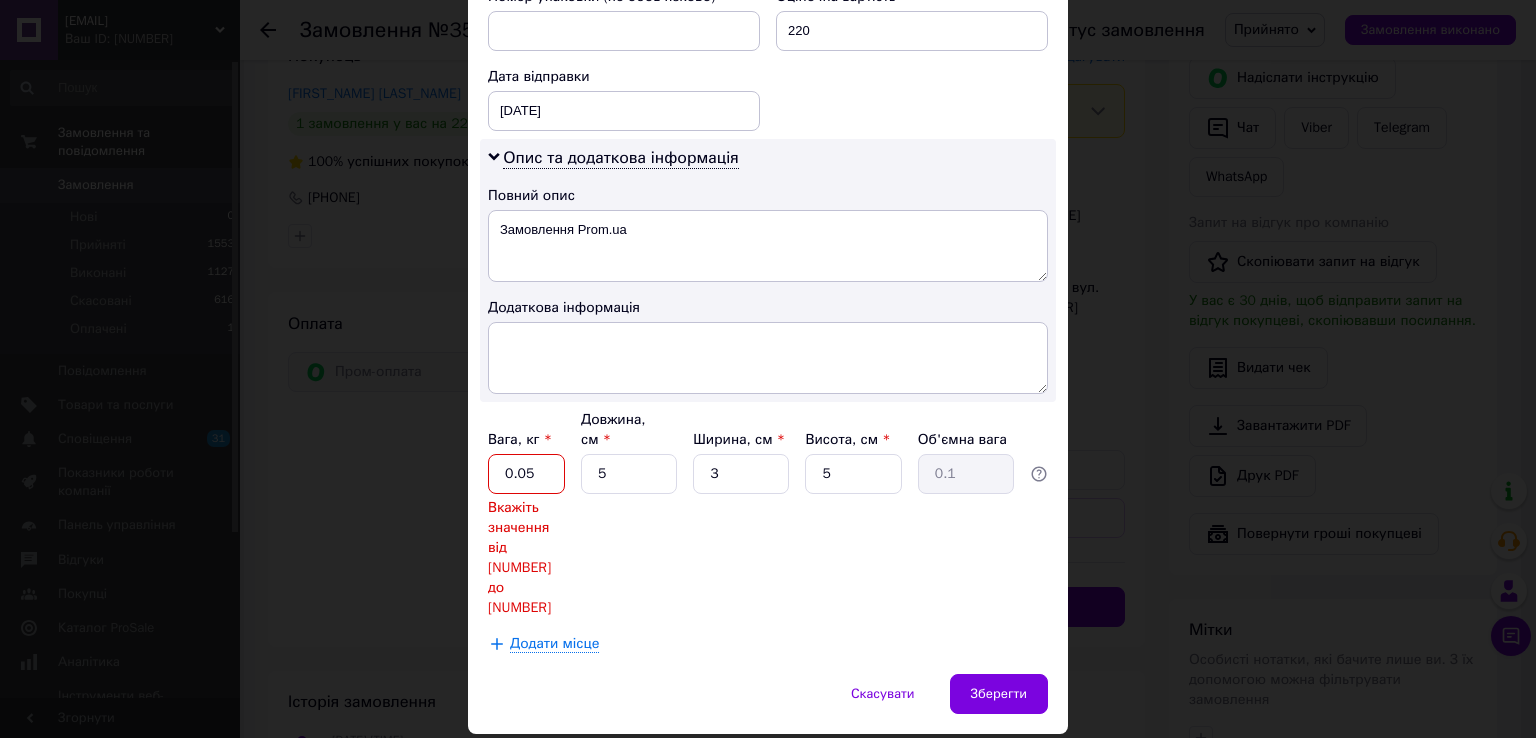 click on "0.05" at bounding box center [526, 474] 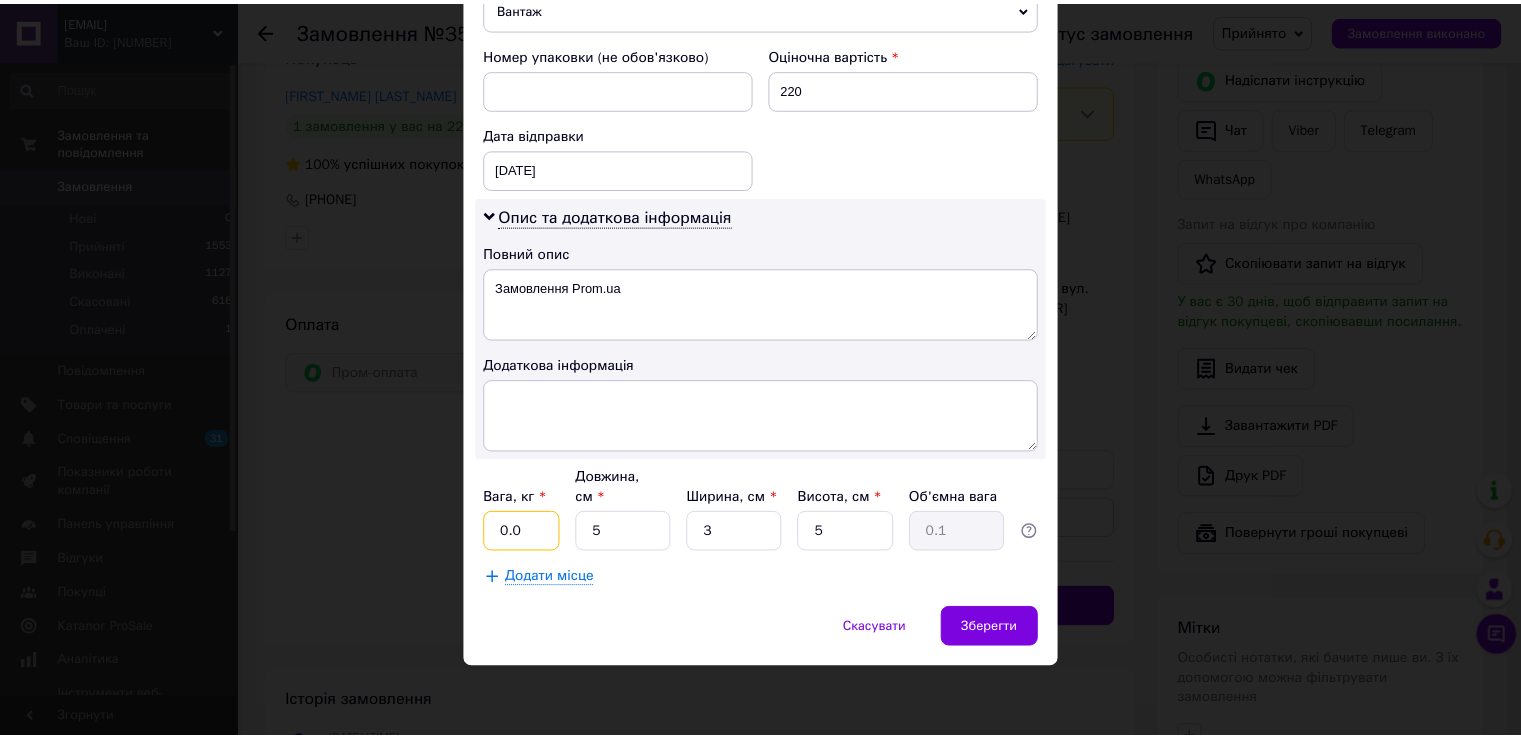 scroll, scrollTop: 808, scrollLeft: 0, axis: vertical 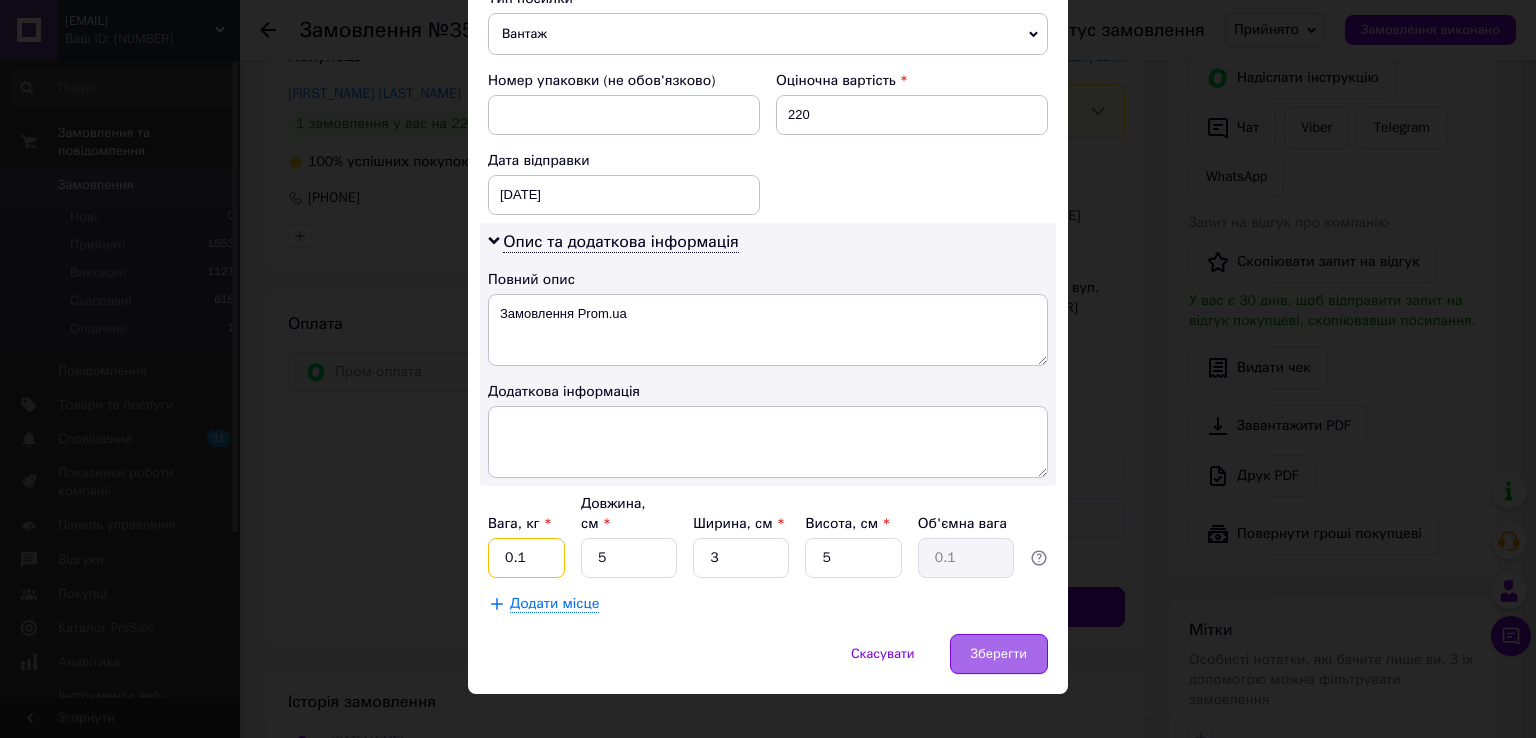 type on "0.1" 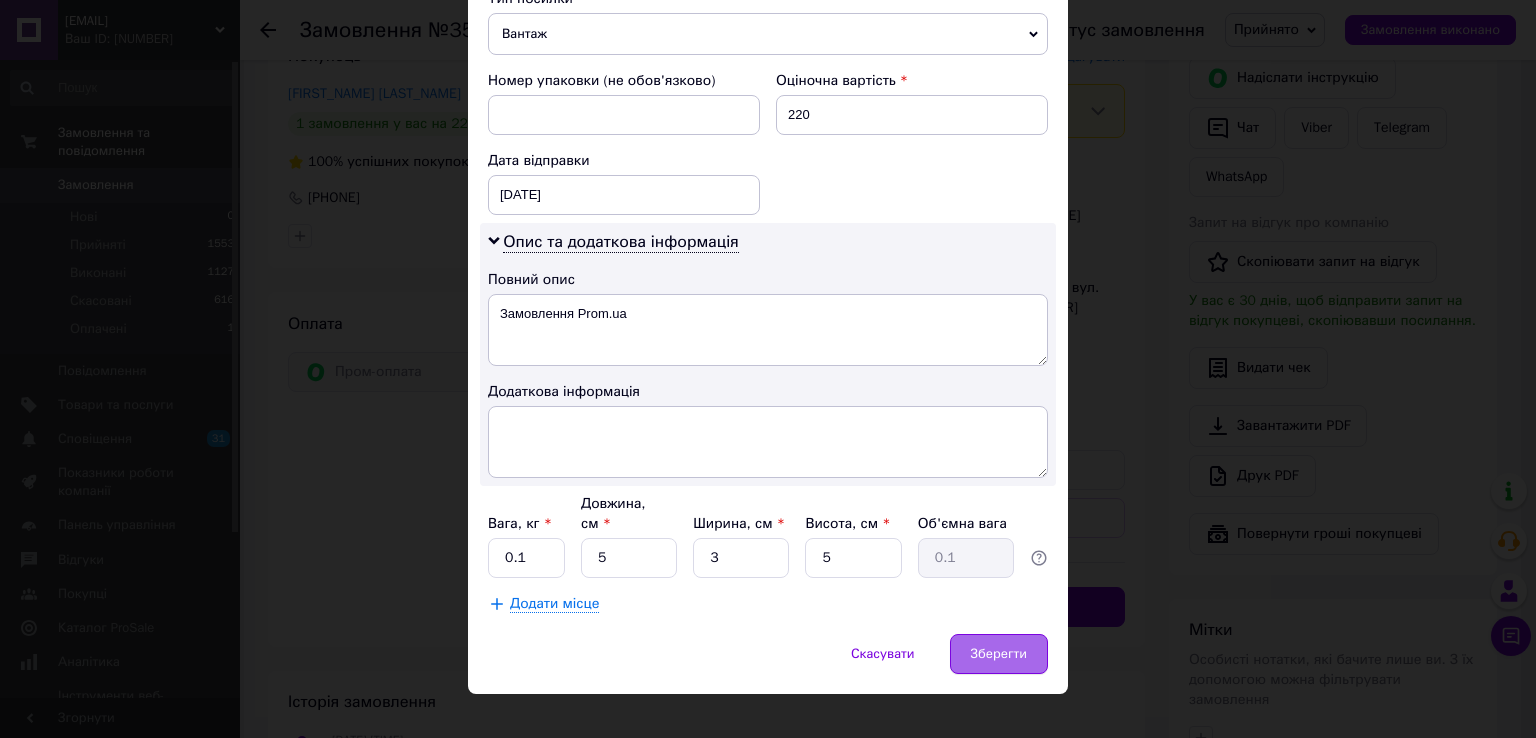 click on "Зберегти" at bounding box center [999, 654] 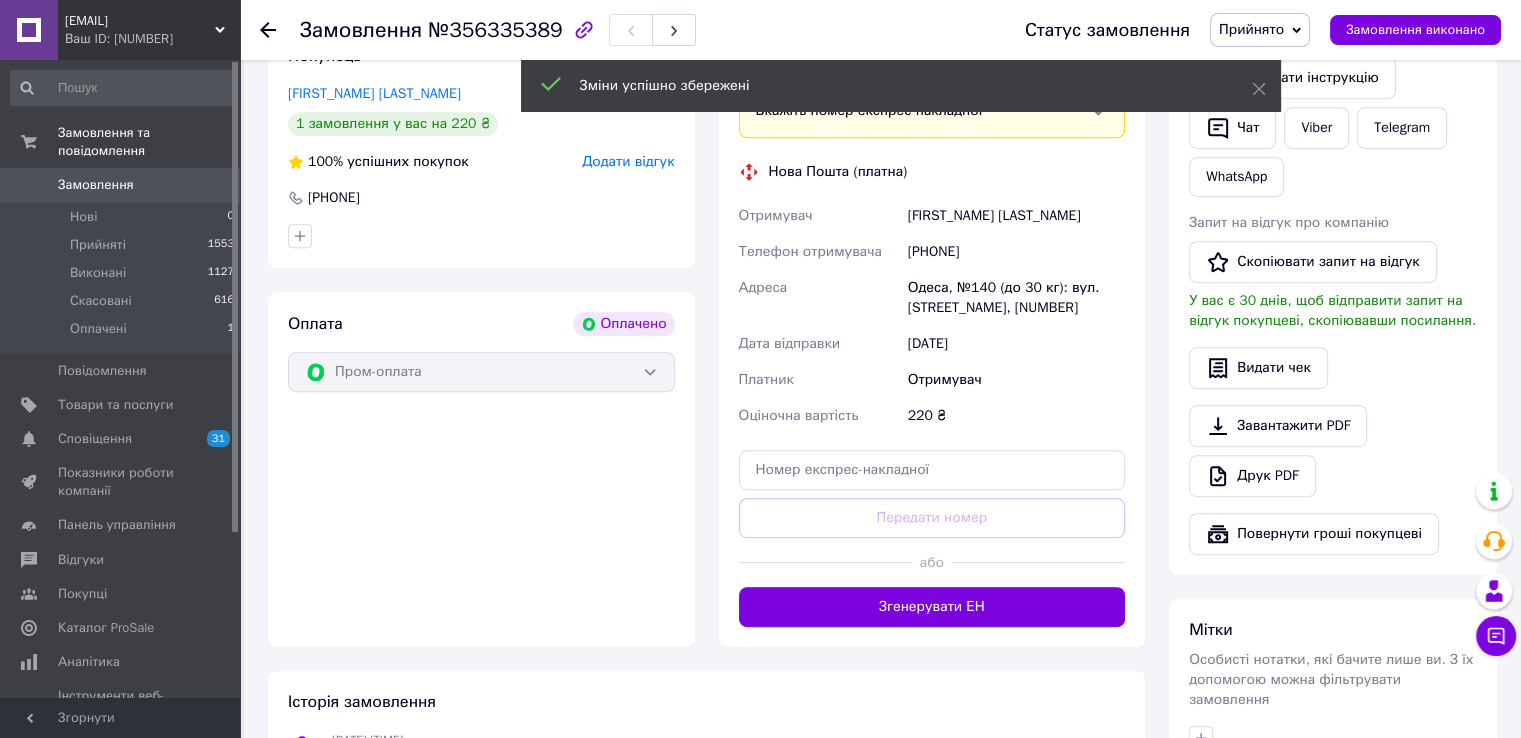 click on "Доставка Редагувати Вкажіть номер експрес-накладної Обов'язково введіть номер експрес-накладної,
якщо створювали її не на цій сторінці. У разі,
якщо номер ЕН не буде доданий, ми не зможемо
виплатити гроші за замовлення Мобільний номер покупця (із замовлення) повинен відповідати номеру отримувача за накладною Нова Пошта (платна) Отримувач [FIRST] [LAST] Телефон отримувача [PHONE] Адреса [CITY], №[NUMBER] (до 30 кг): вул. [STREET], [NUMBER] Дата відправки [DATE] Платник Отримувач Оціночна вартість [PRICE] Передати номер або Згенерувати ЕН Платник Отримувач Відправник [PRICE] < >" at bounding box center [932, 336] 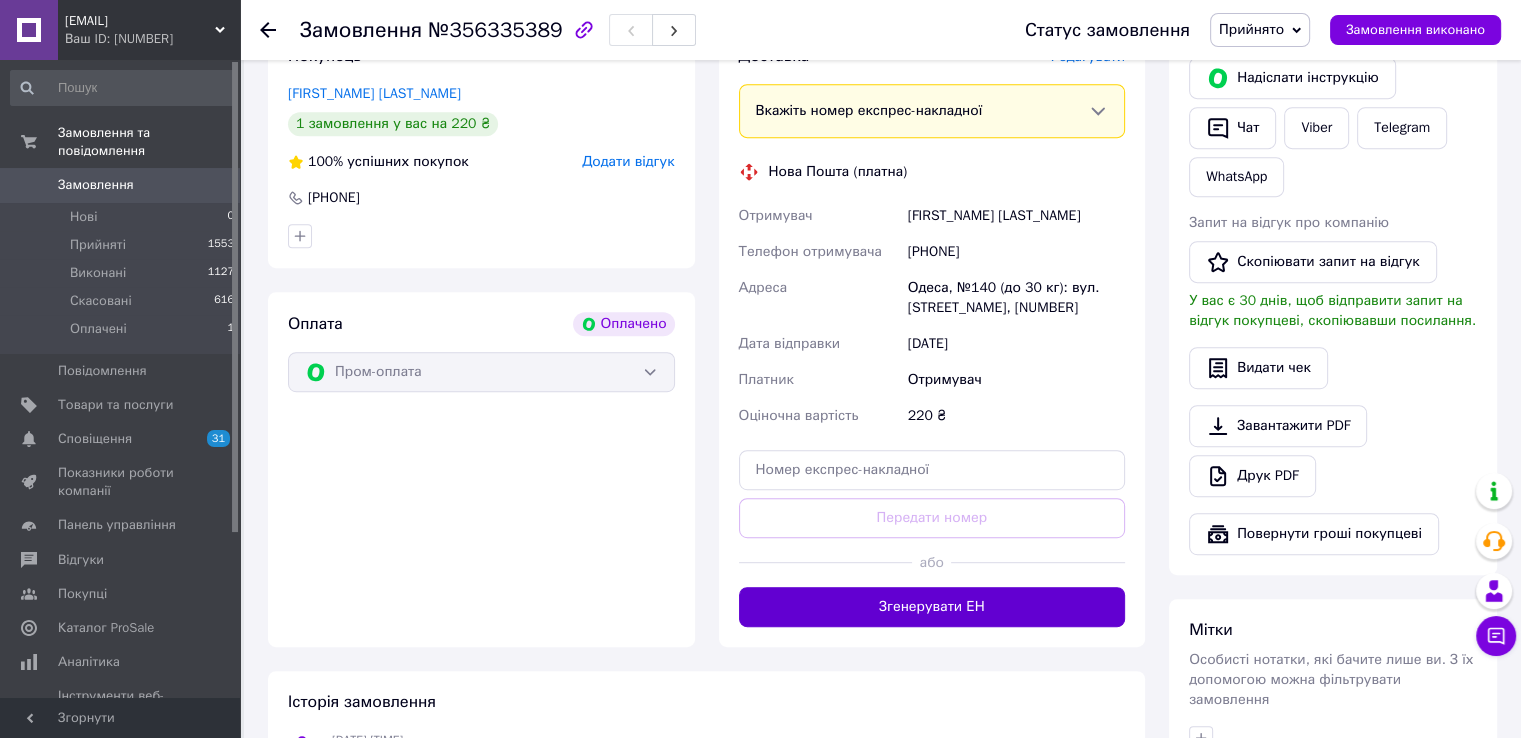 click on "Згенерувати ЕН" at bounding box center [932, 607] 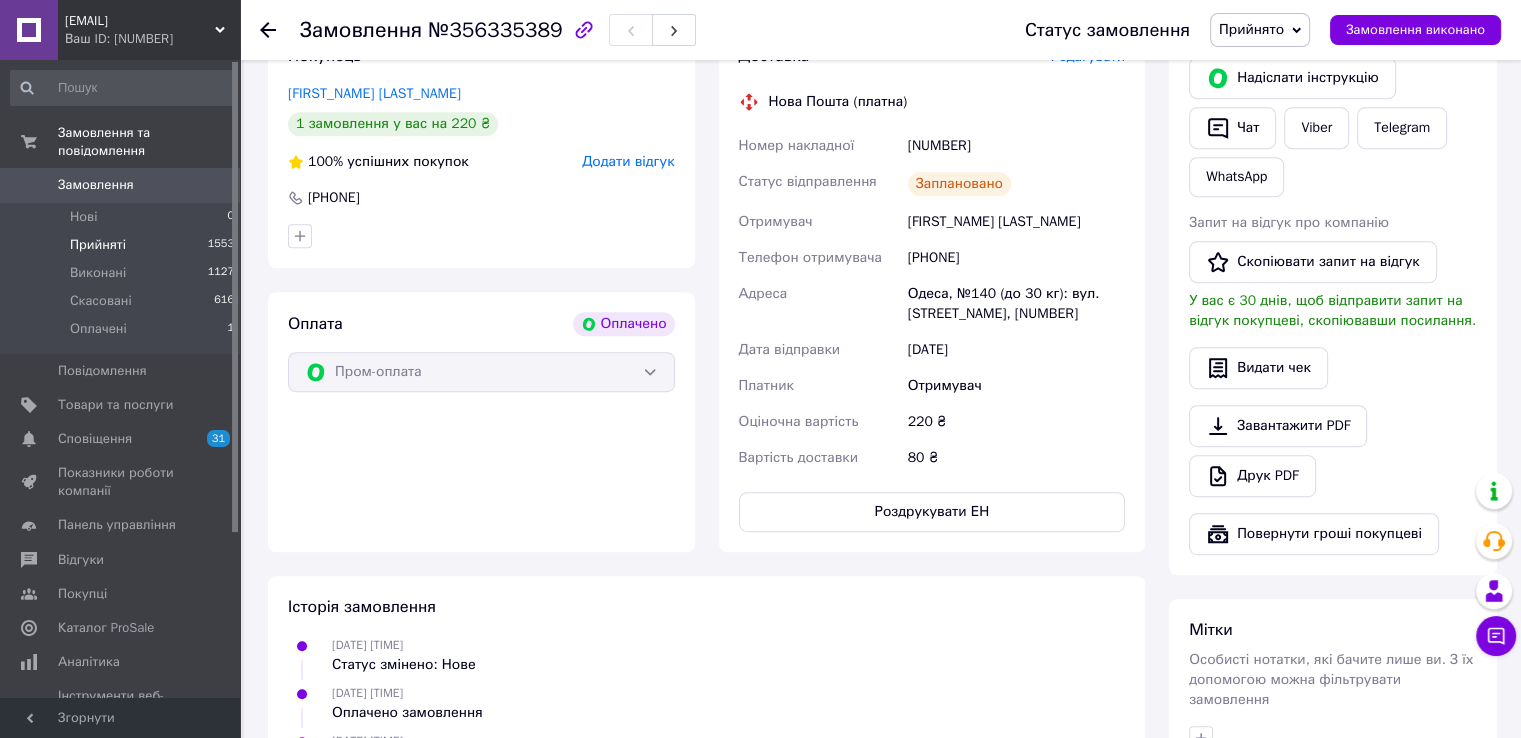 click on "Прийняті" at bounding box center (98, 245) 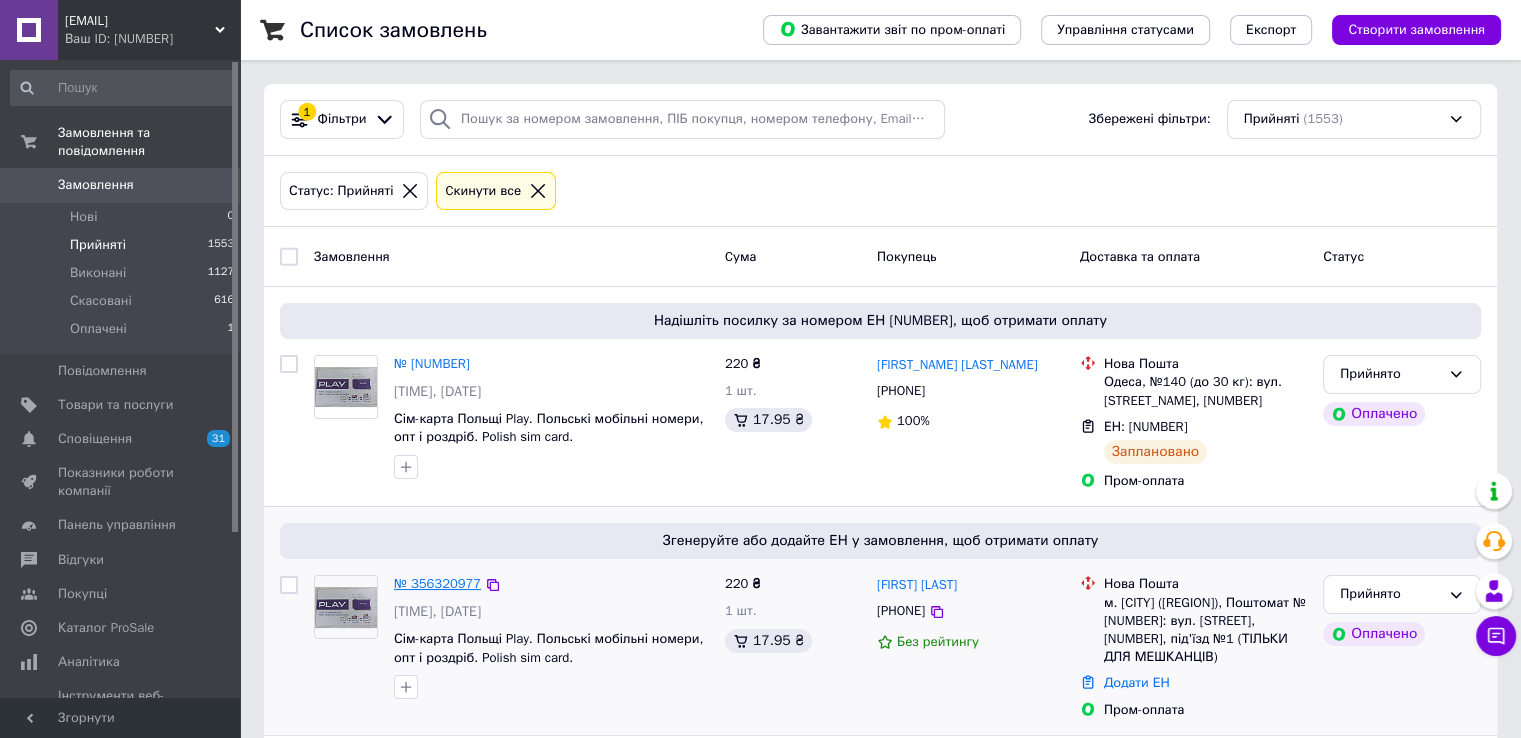 click on "№ 356320977" at bounding box center (437, 583) 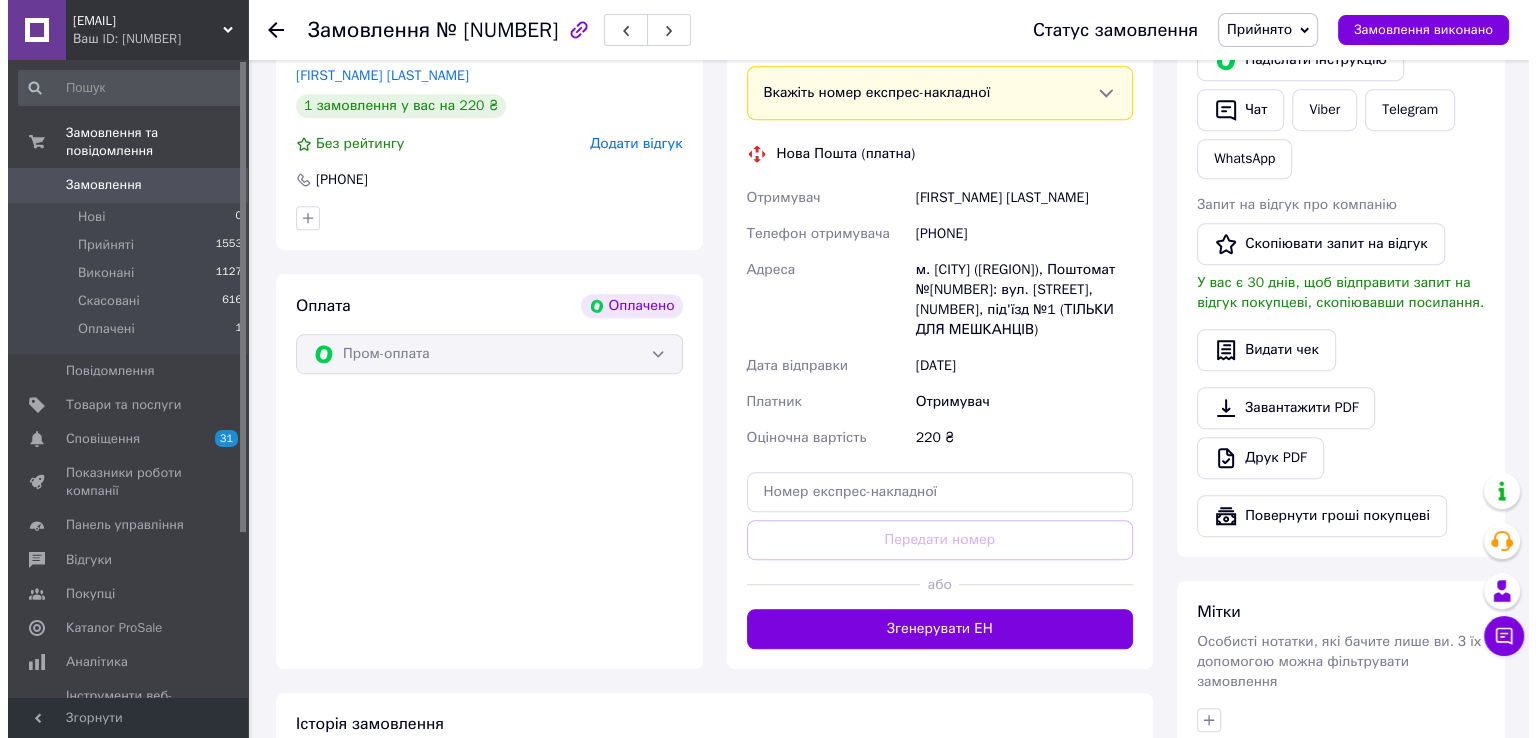 scroll, scrollTop: 1026, scrollLeft: 0, axis: vertical 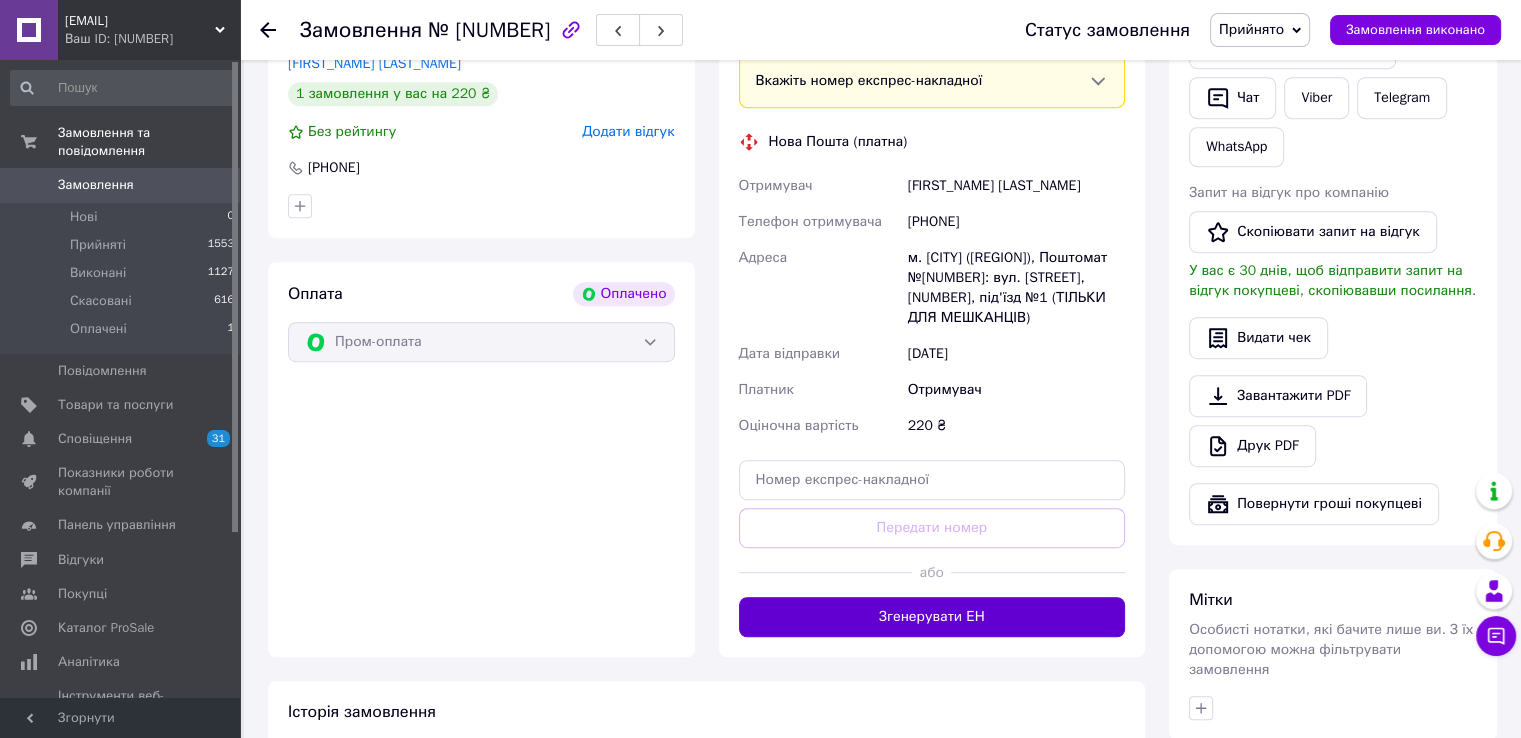 click on "Згенерувати ЕН" at bounding box center [932, 617] 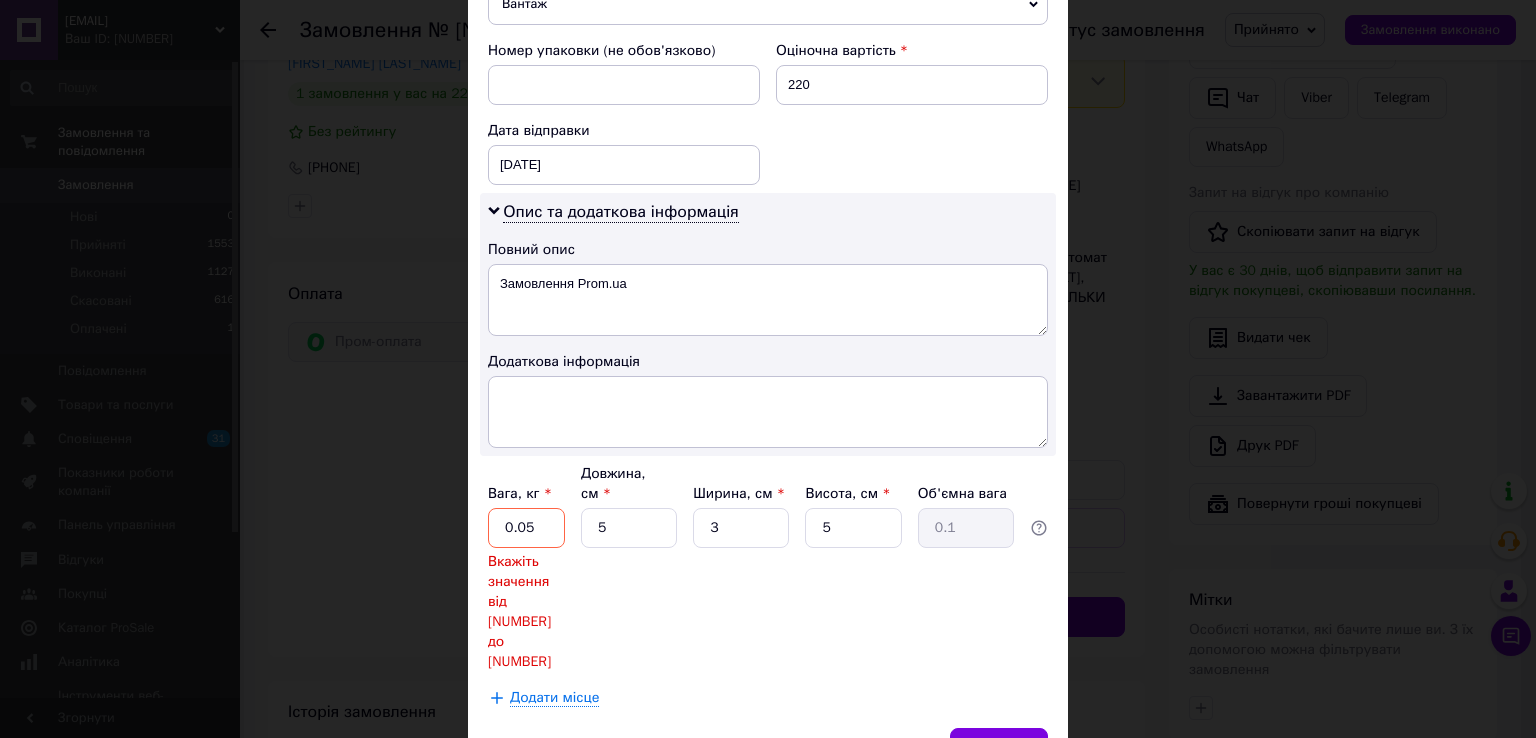 scroll, scrollTop: 860, scrollLeft: 0, axis: vertical 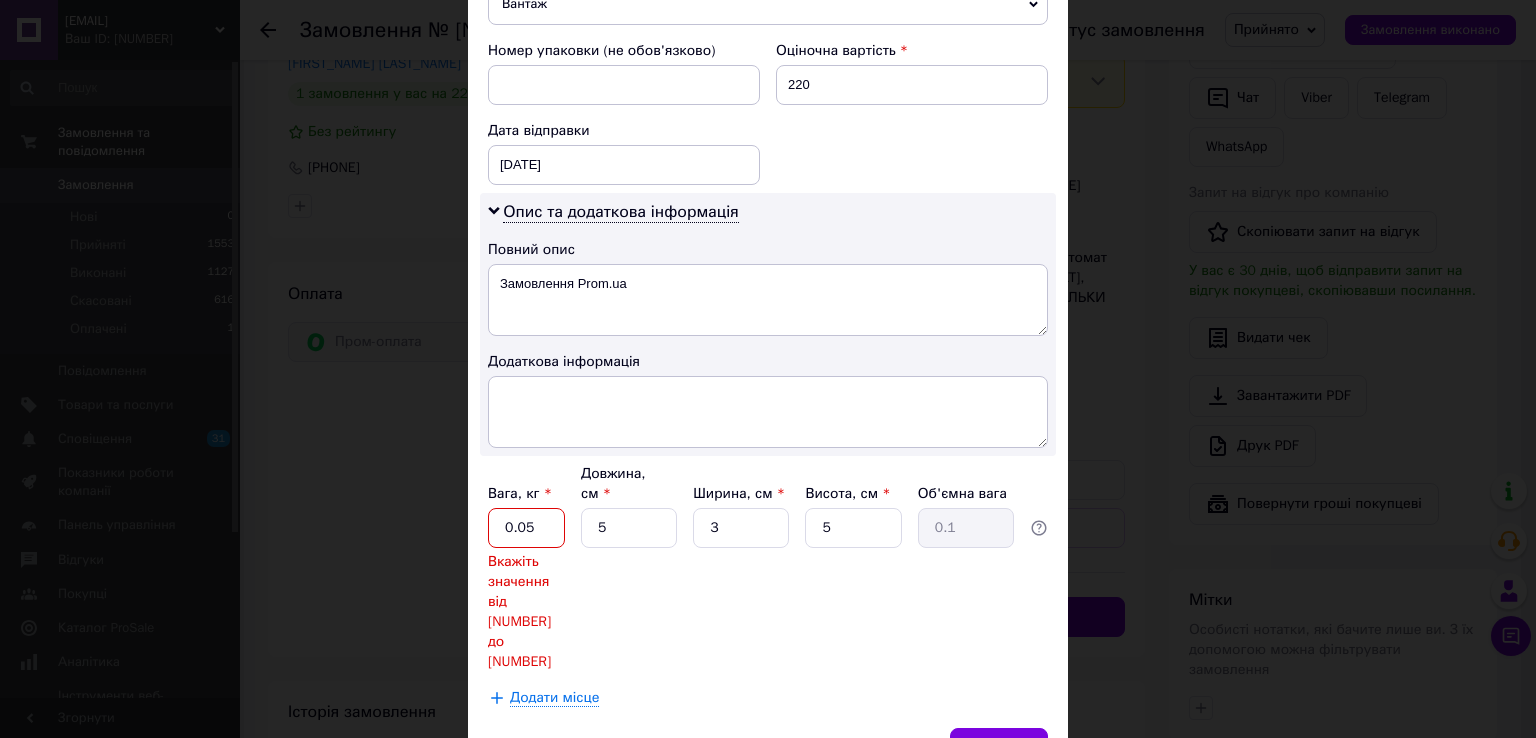 click on "0.05" at bounding box center (526, 528) 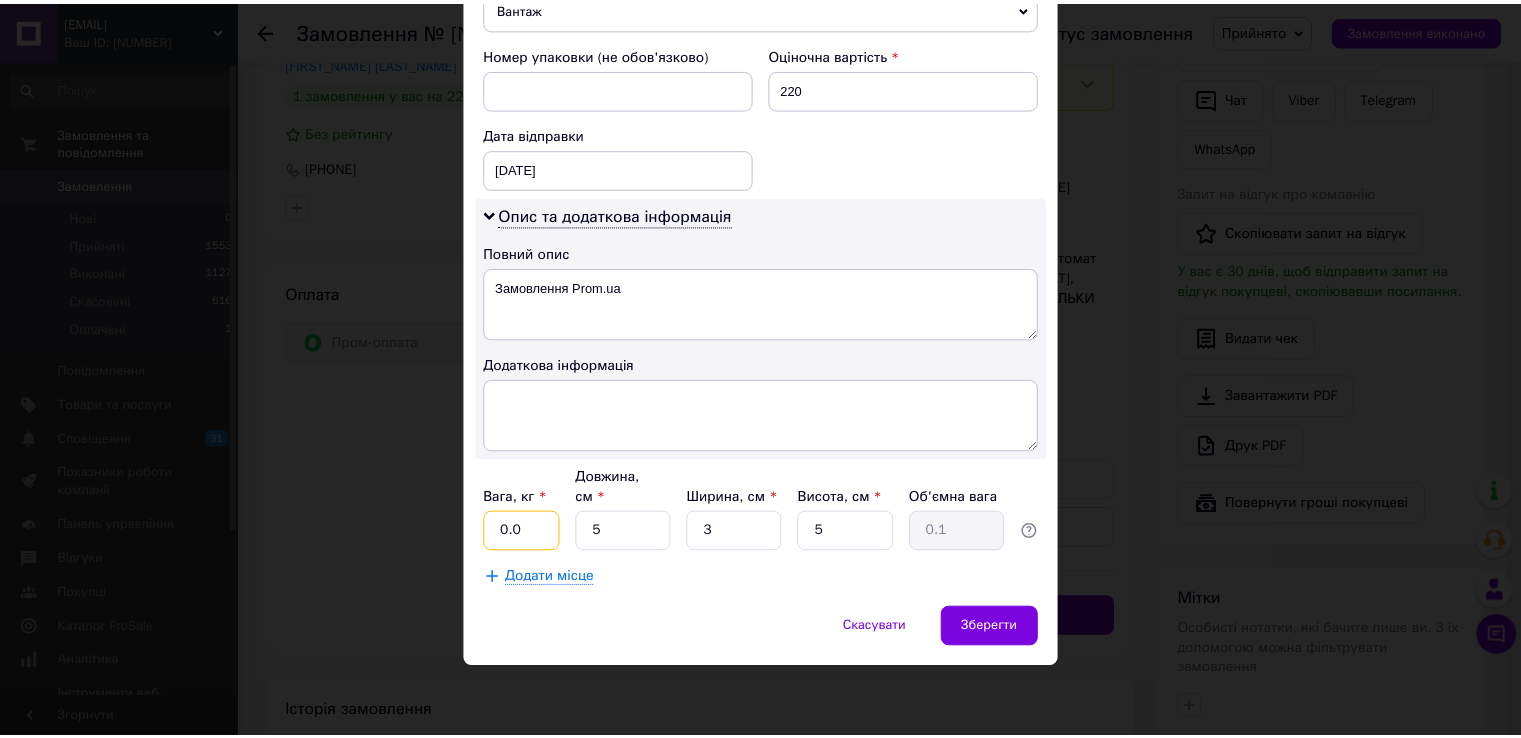 scroll, scrollTop: 830, scrollLeft: 0, axis: vertical 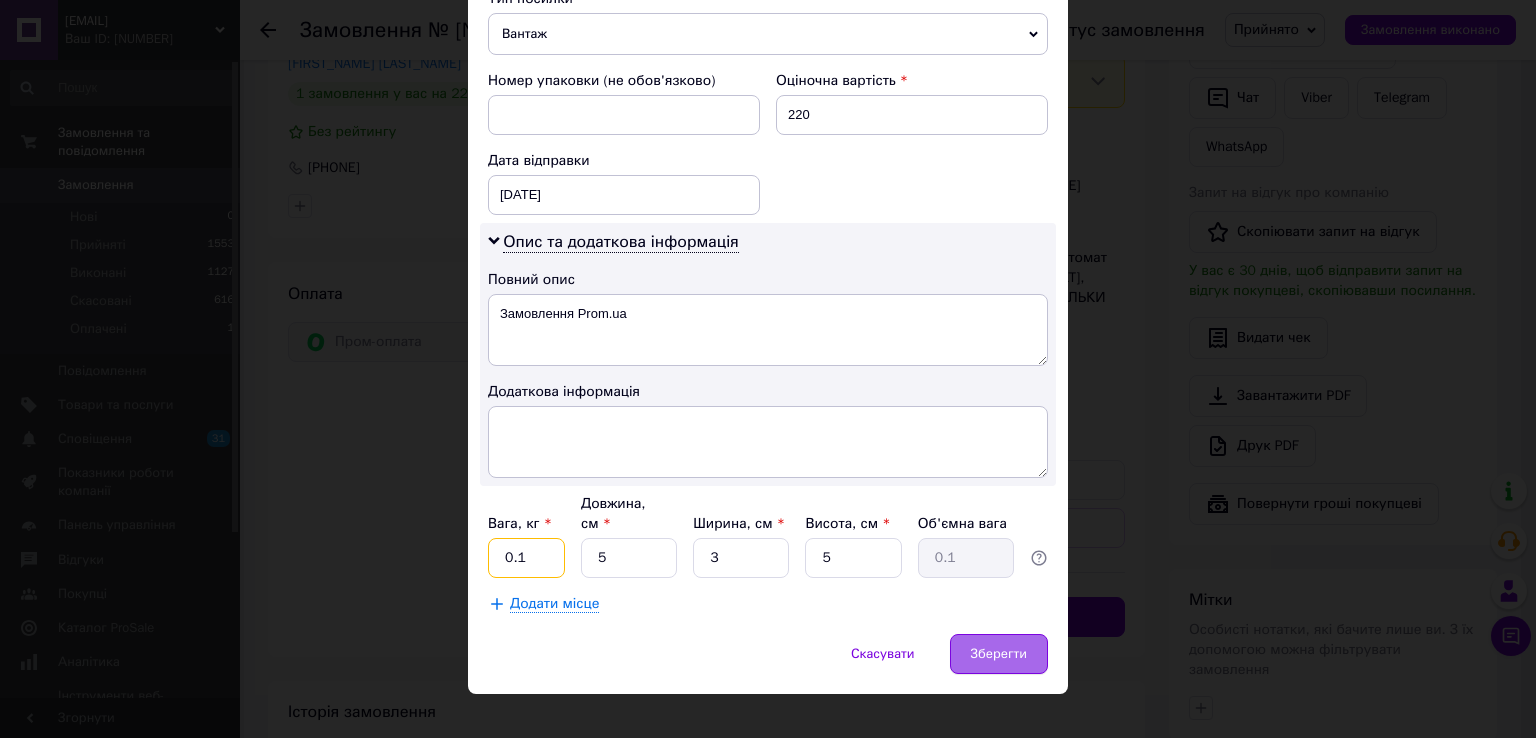 type on "0.1" 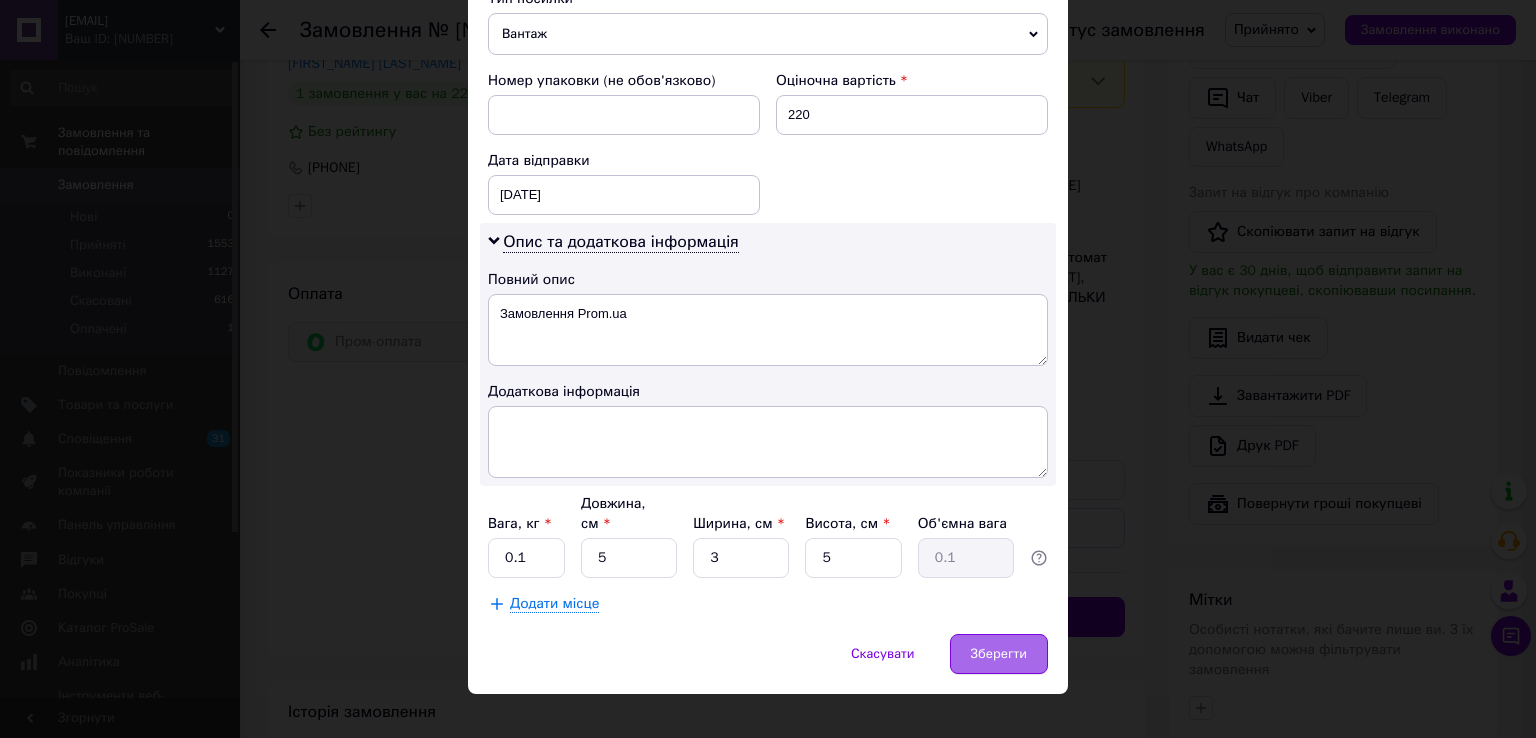 click on "Зберегти" at bounding box center (999, 654) 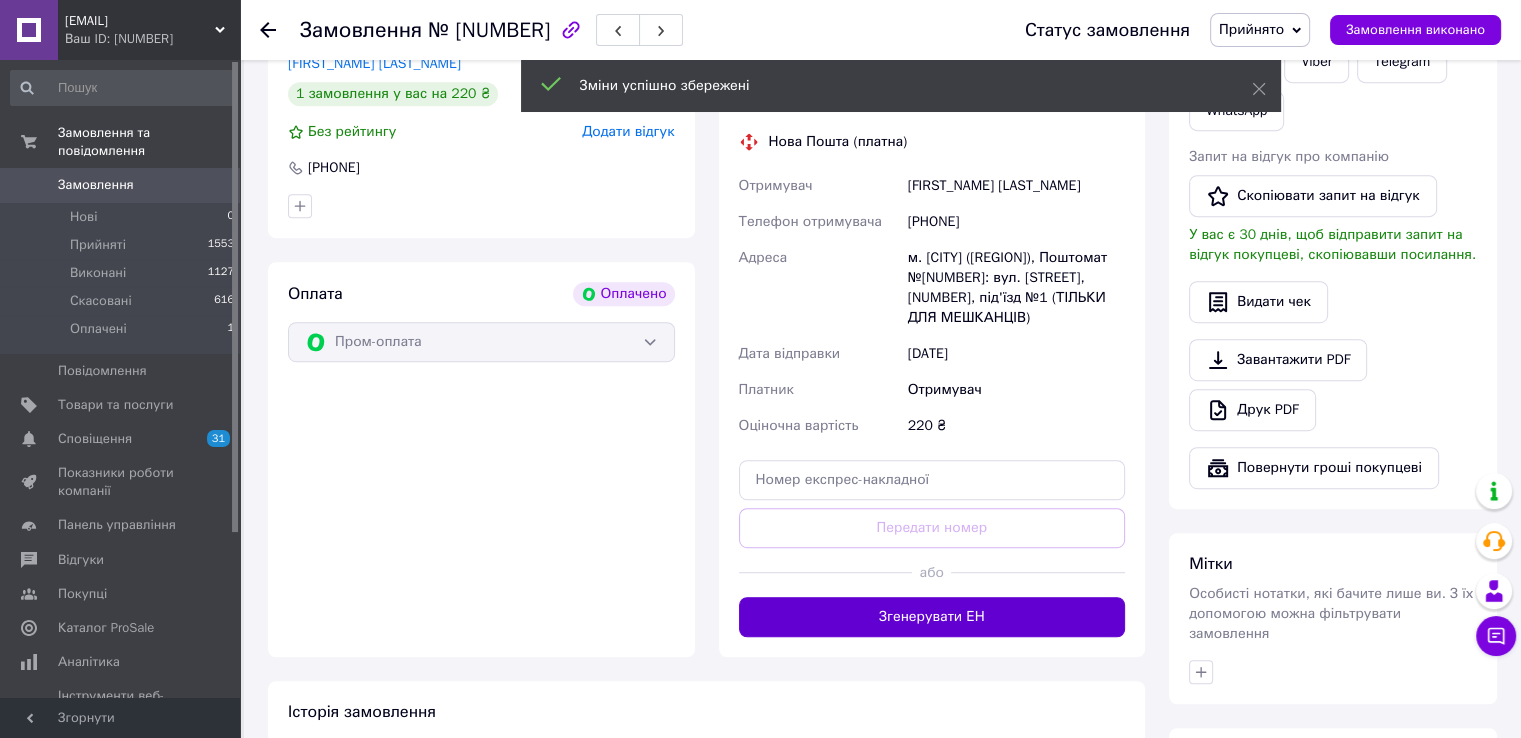 click on "Згенерувати ЕН" at bounding box center [932, 617] 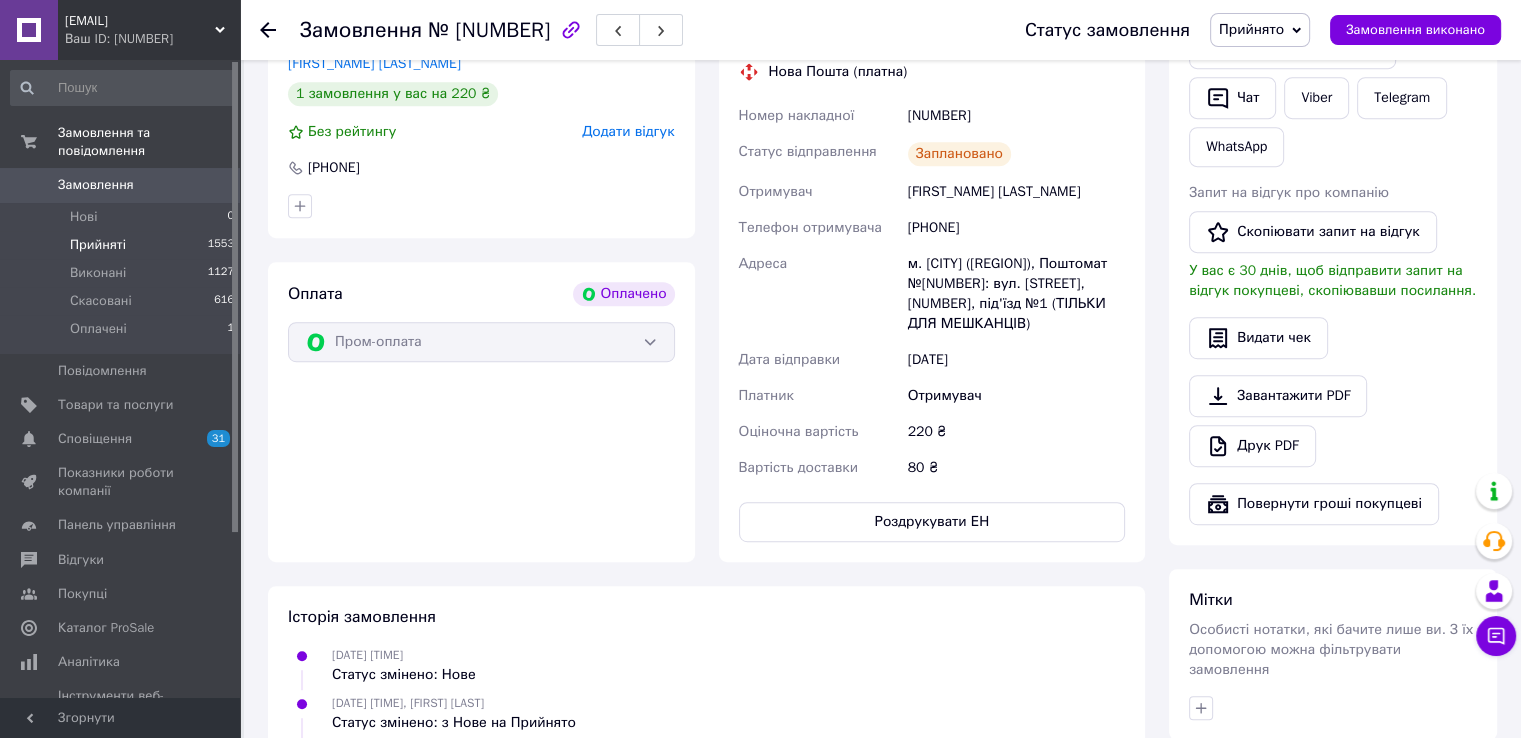 click on "Прийняті" at bounding box center (98, 245) 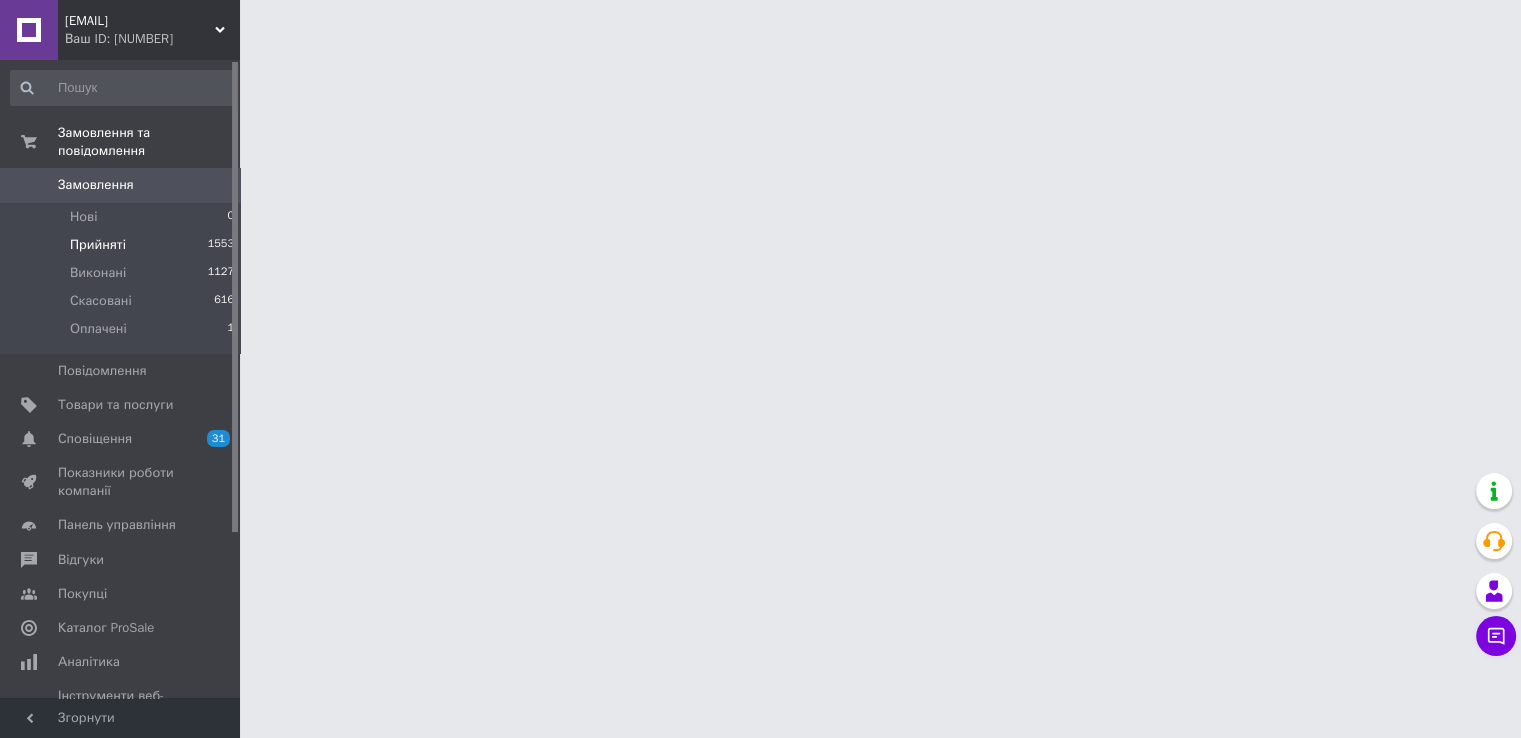 scroll, scrollTop: 0, scrollLeft: 0, axis: both 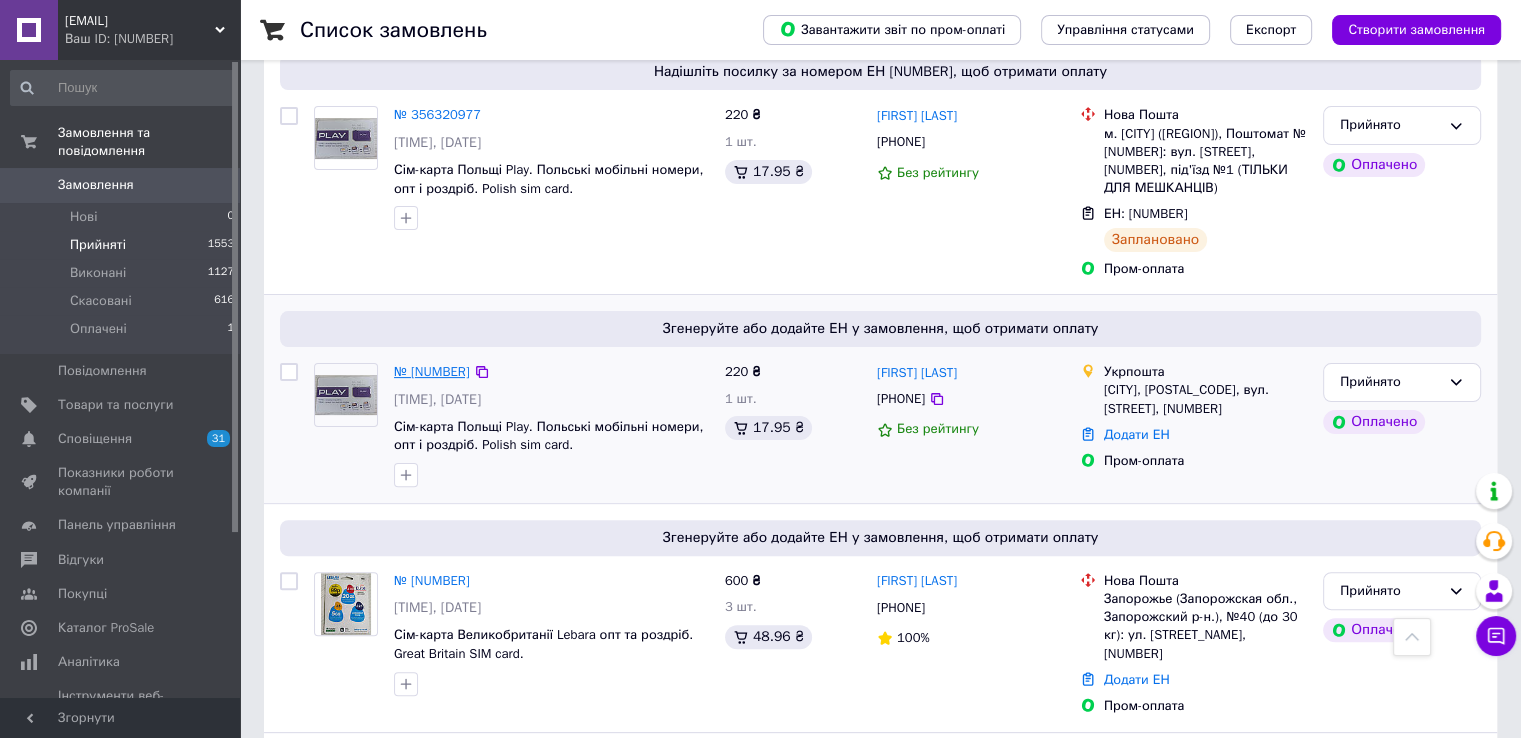 click on "№ [NUMBER]" at bounding box center (432, 371) 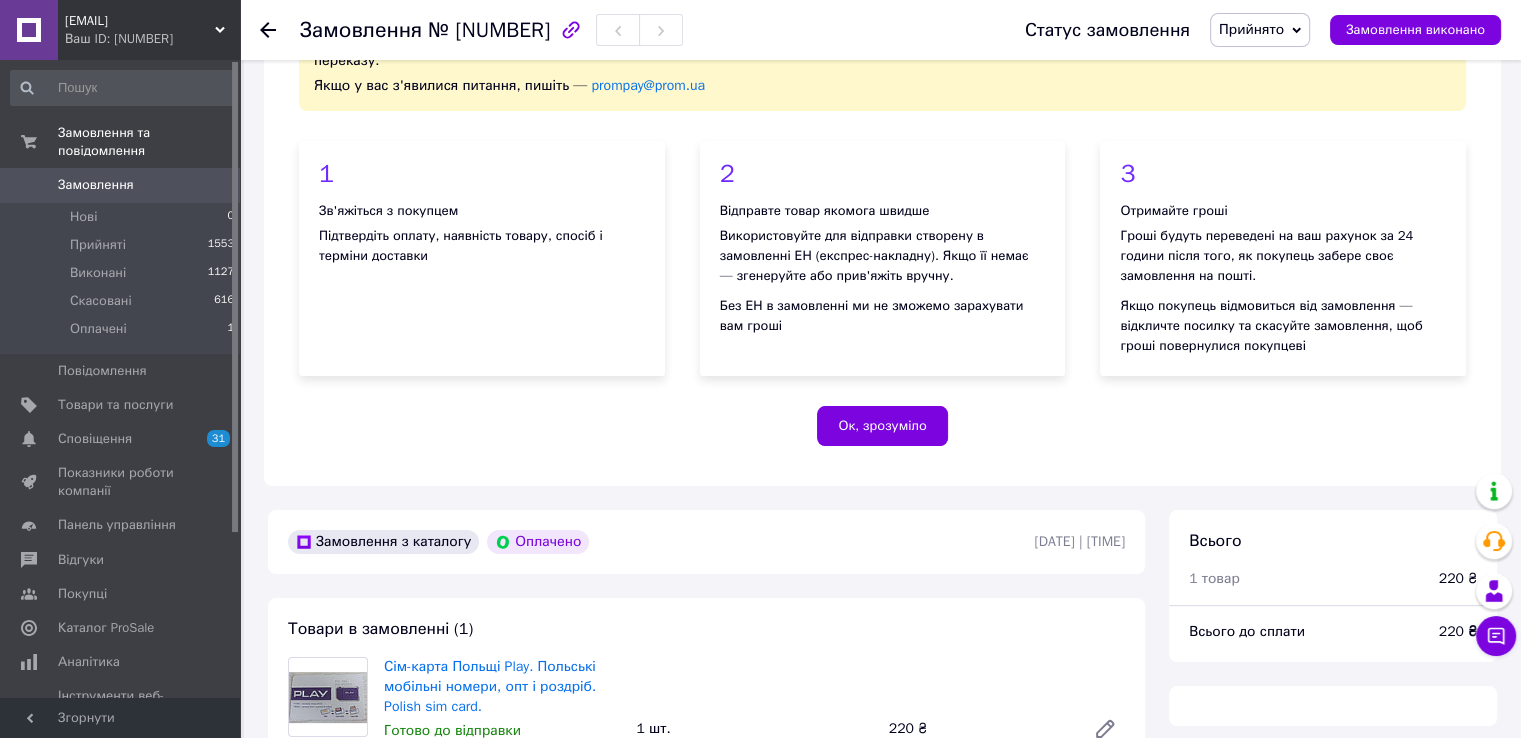 scroll, scrollTop: 469, scrollLeft: 0, axis: vertical 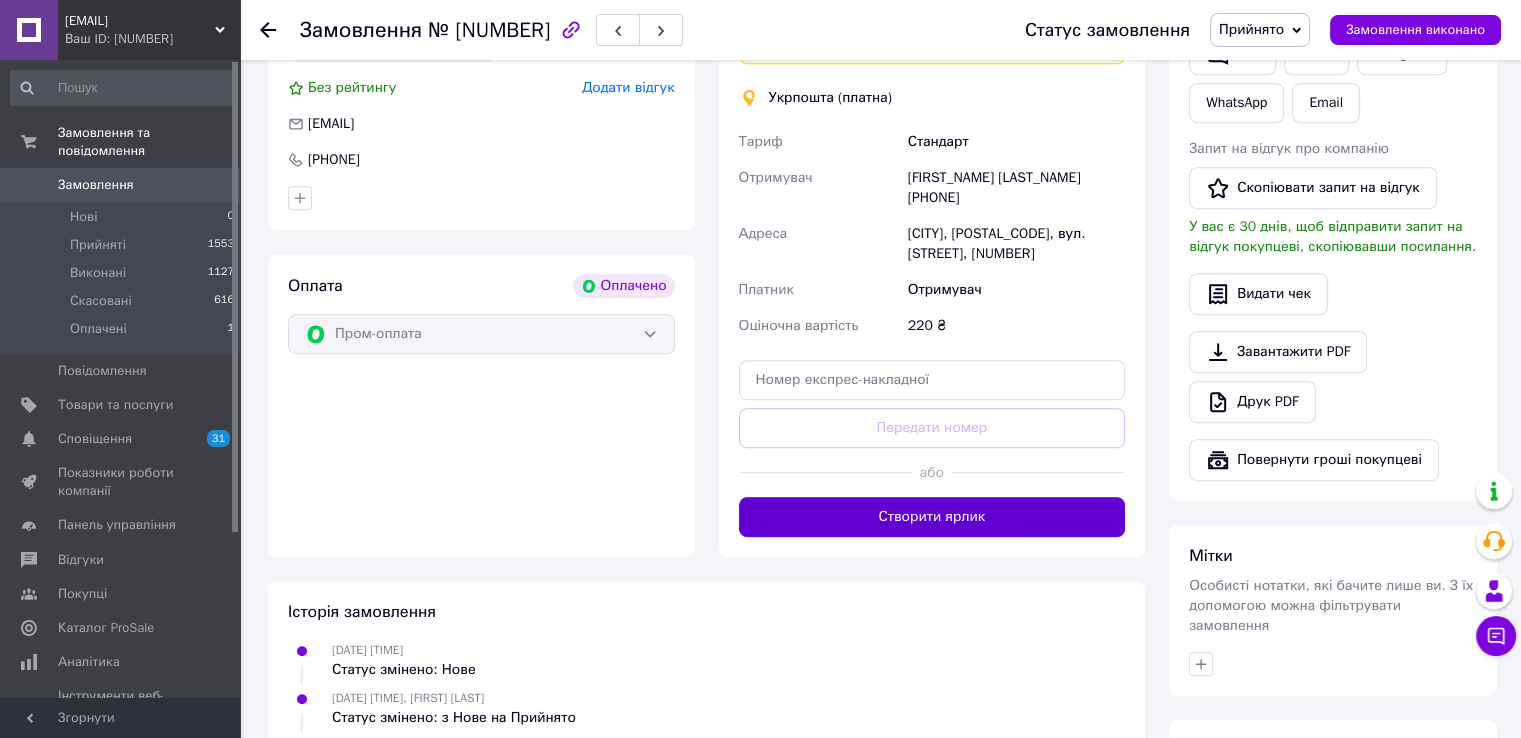 click on "Створити ярлик" at bounding box center (932, 517) 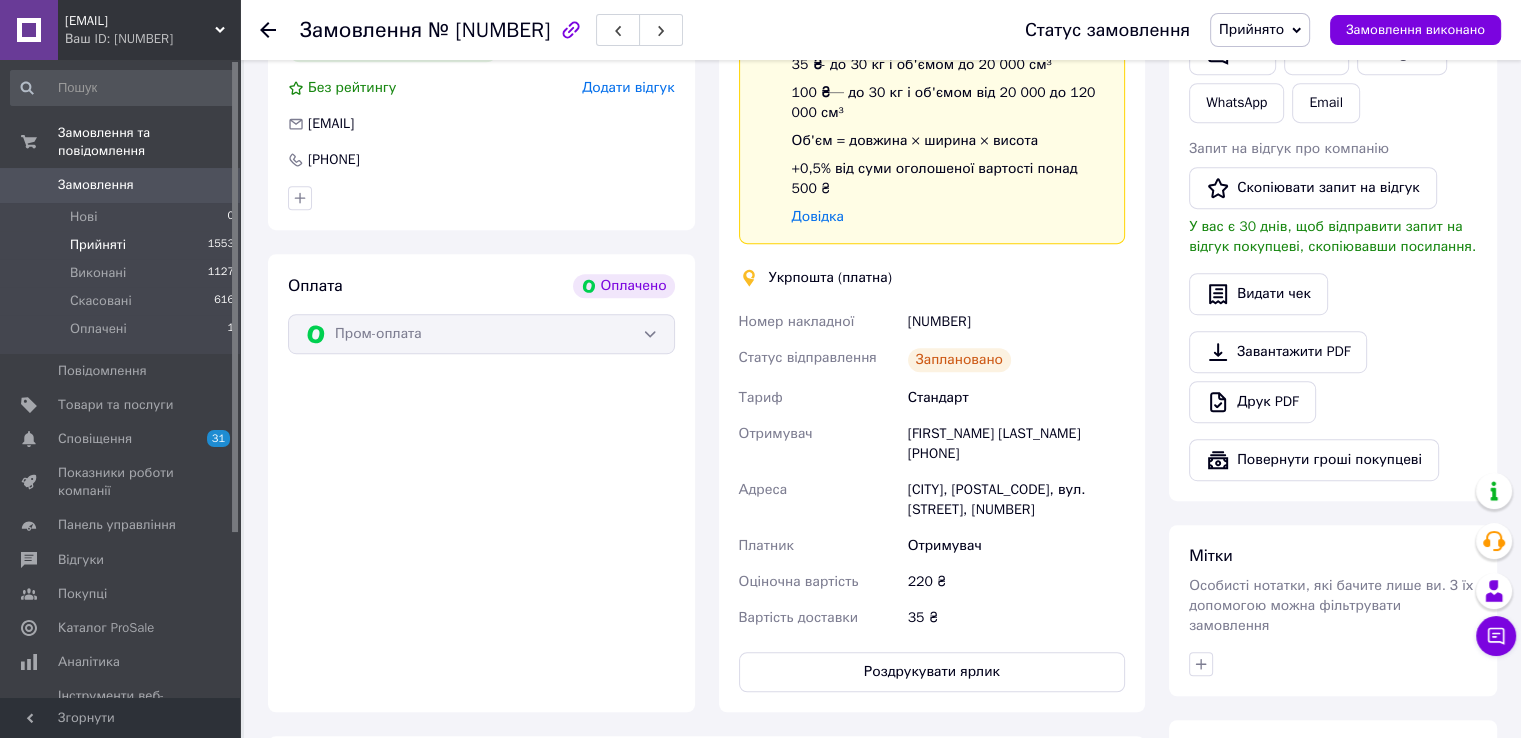 click on "Прийняті [NUMBER]" at bounding box center (123, 245) 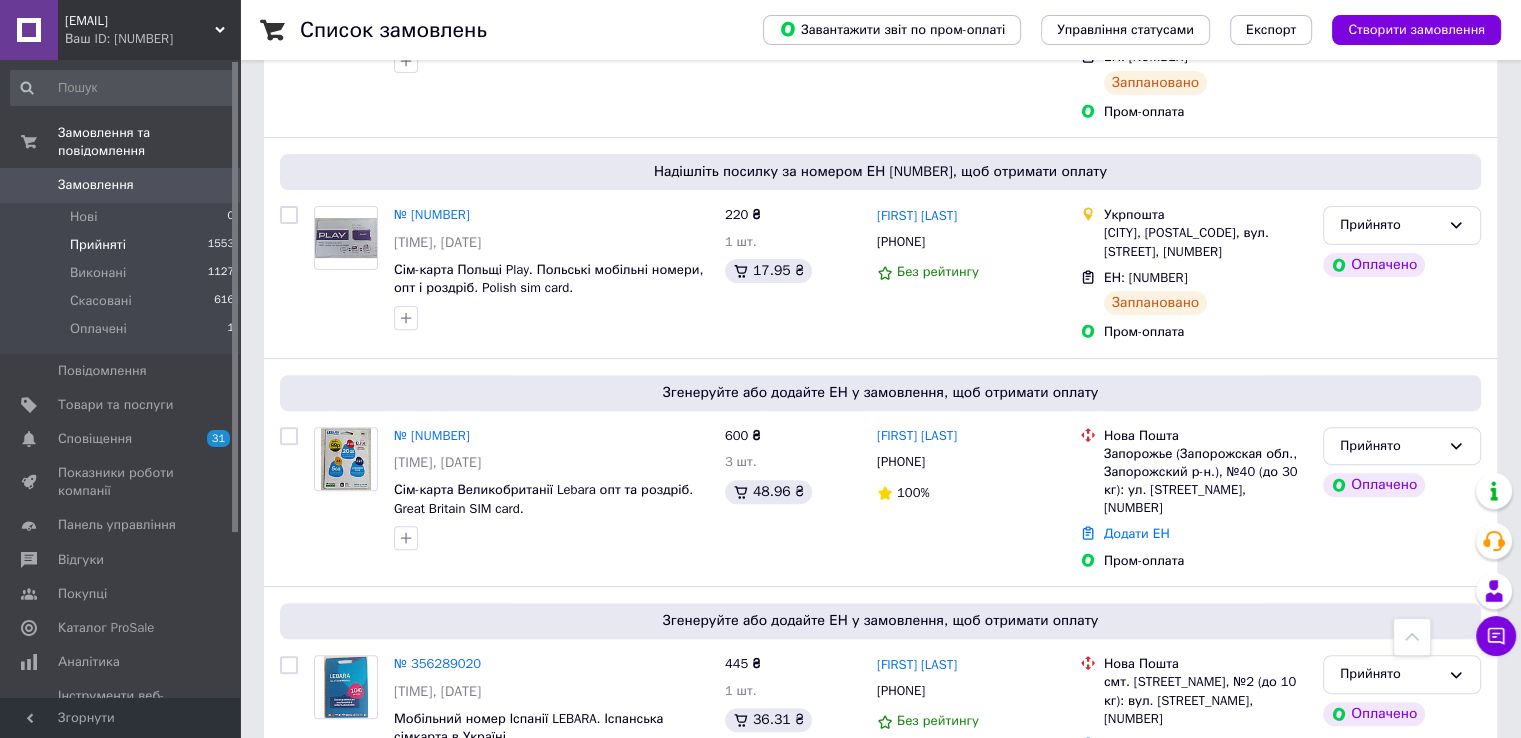 scroll, scrollTop: 654, scrollLeft: 0, axis: vertical 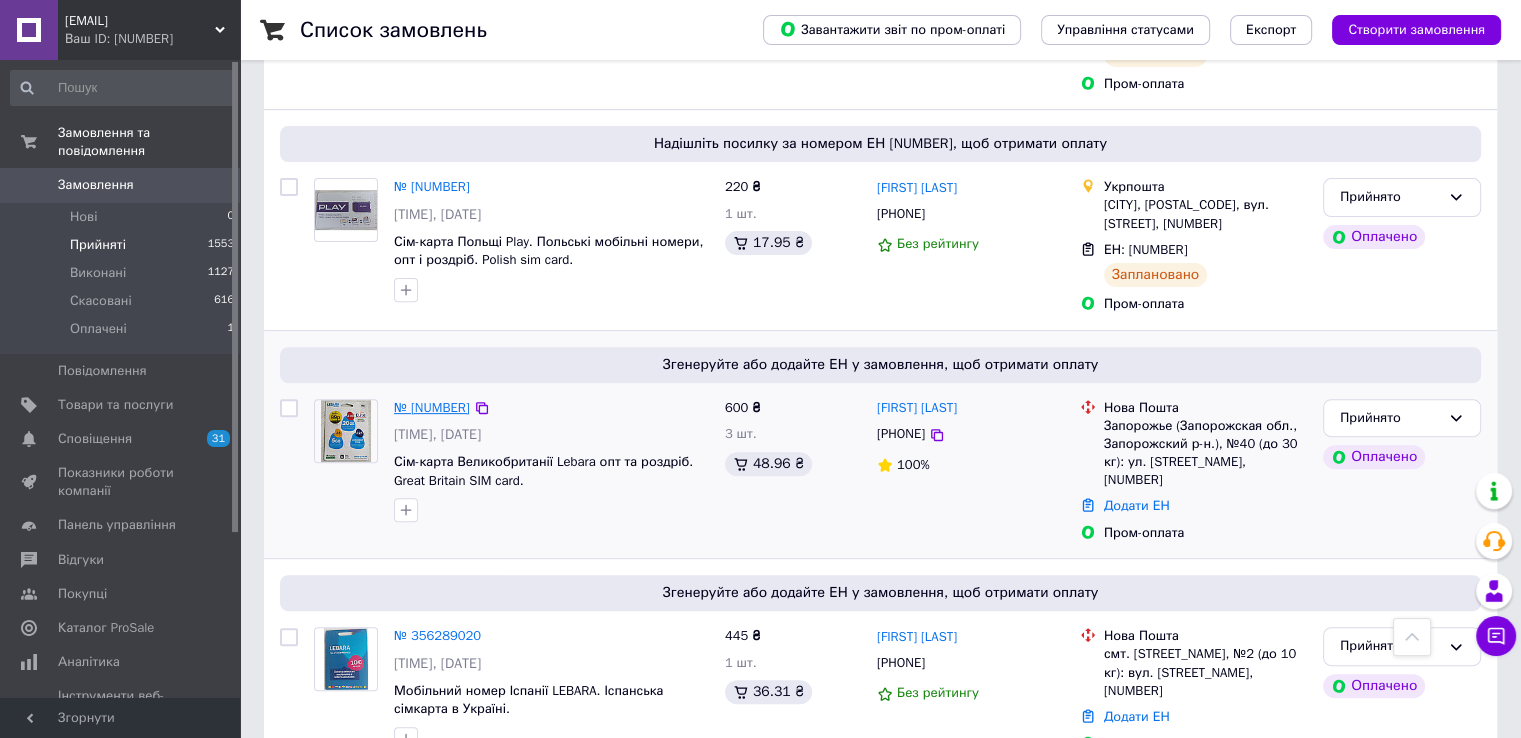 click on "№ [NUMBER]" at bounding box center (432, 407) 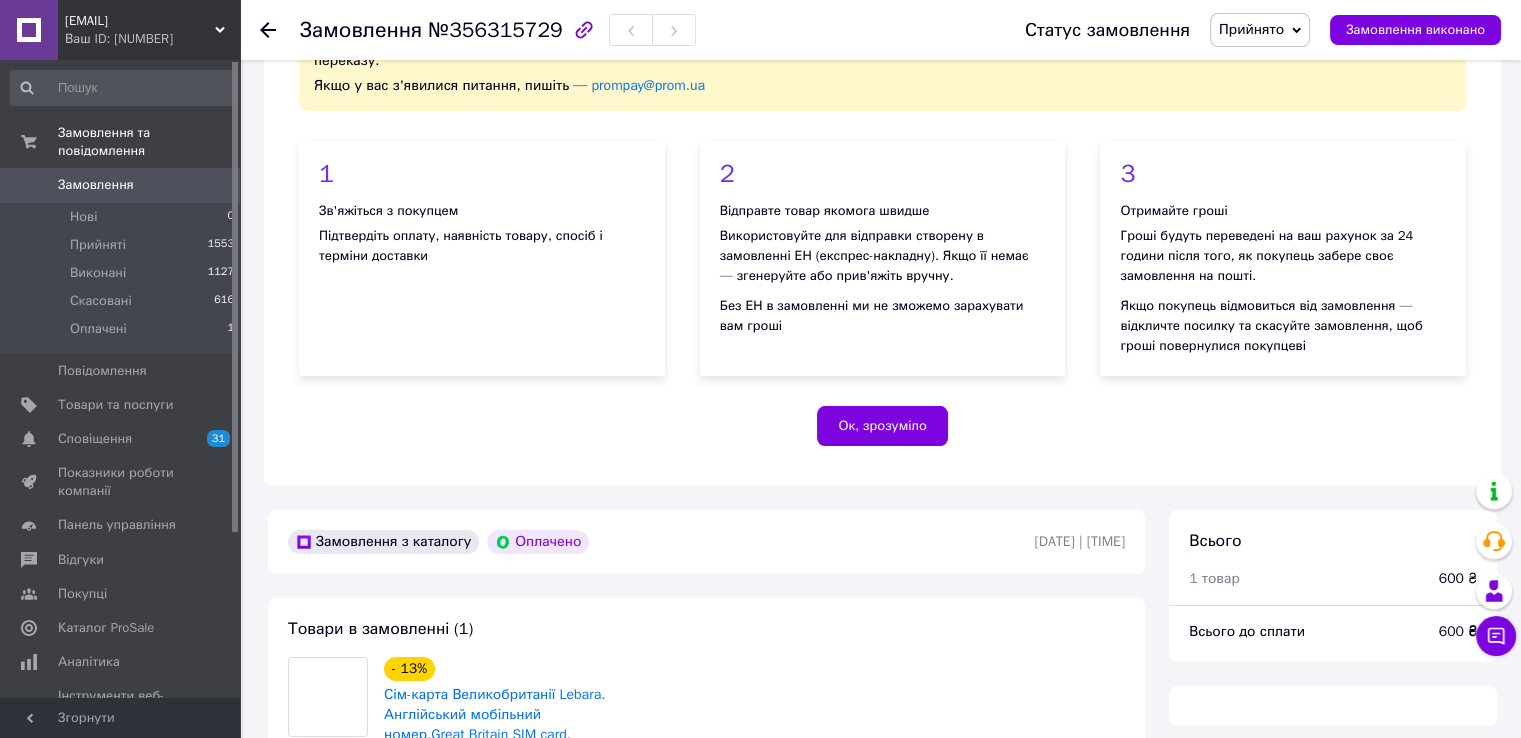 scroll, scrollTop: 654, scrollLeft: 0, axis: vertical 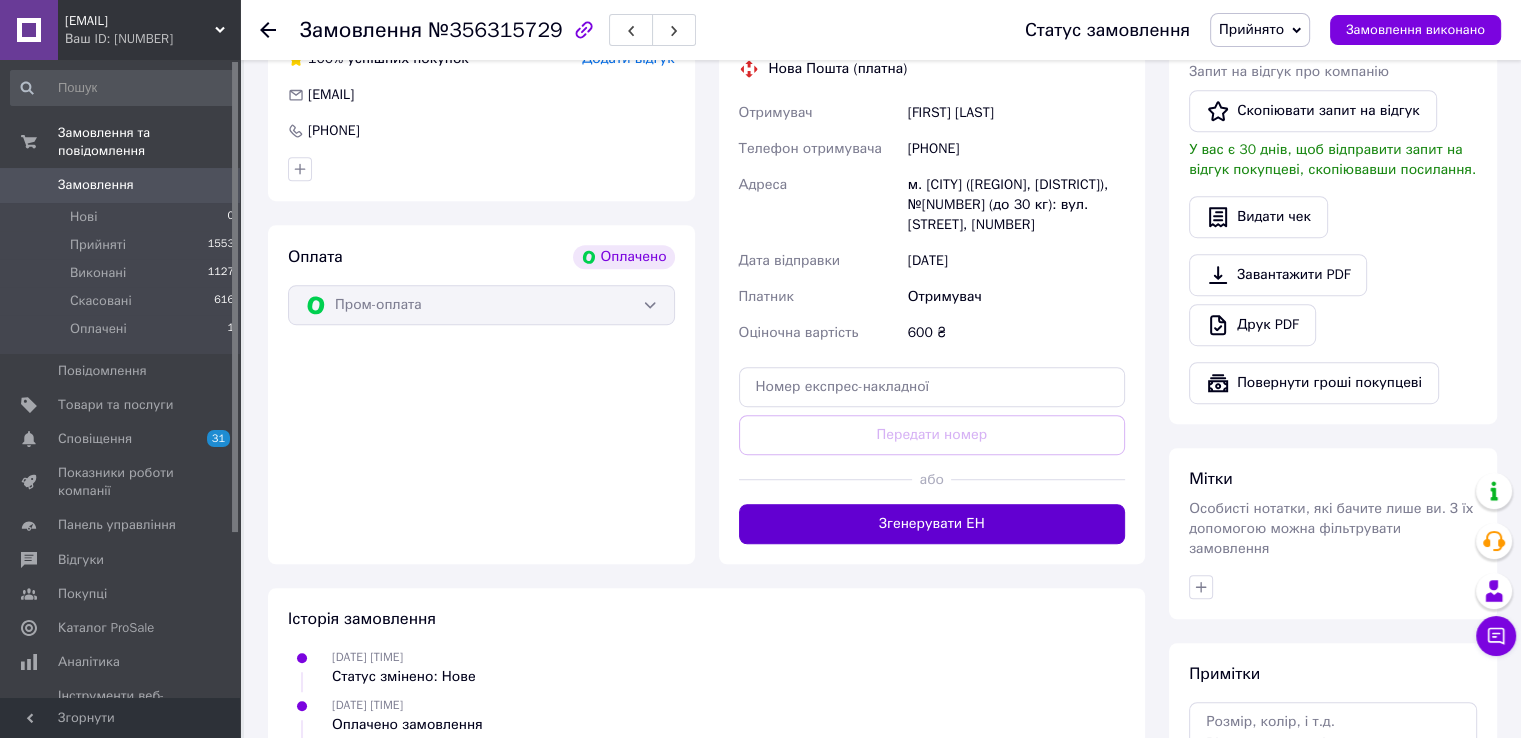 click on "Згенерувати ЕН" at bounding box center [932, 524] 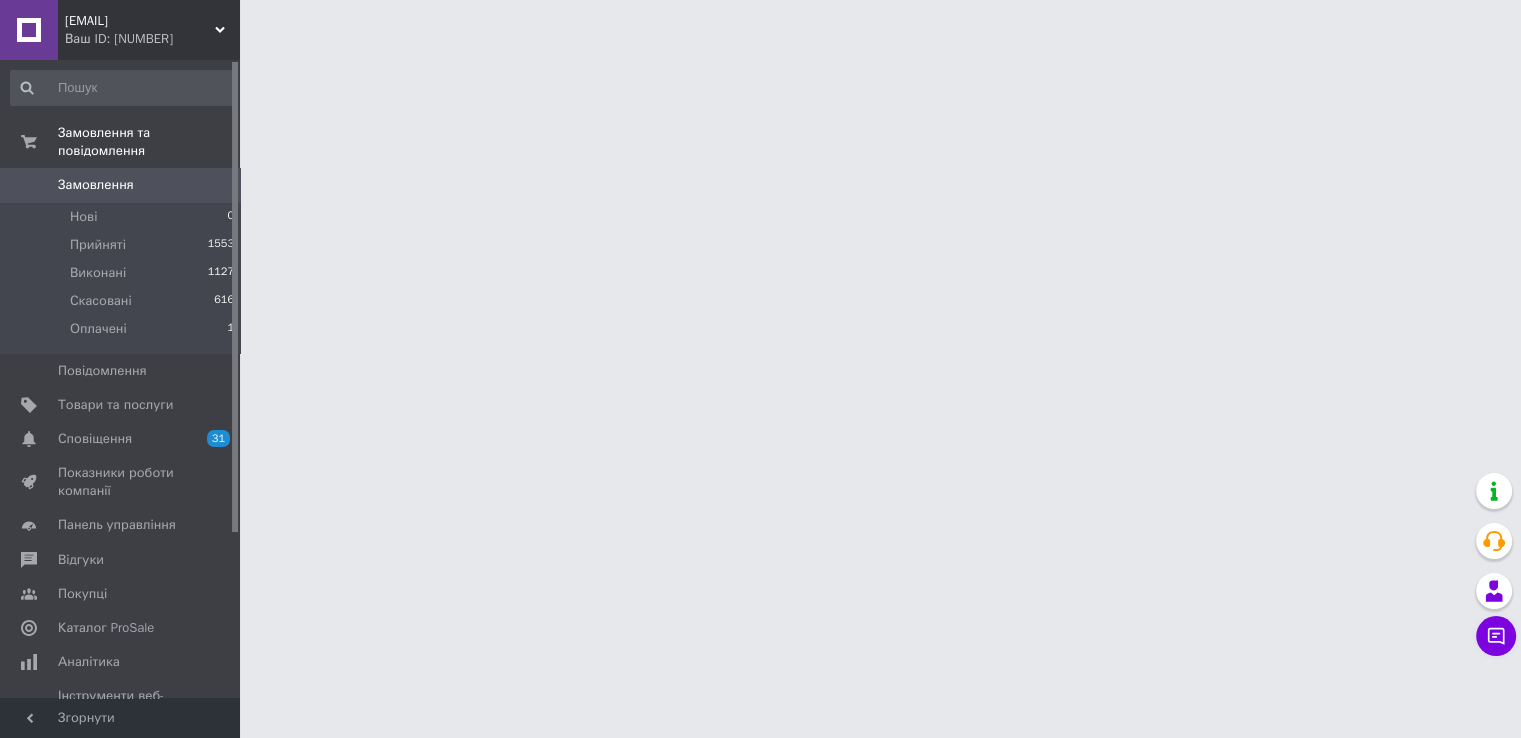 scroll, scrollTop: 0, scrollLeft: 0, axis: both 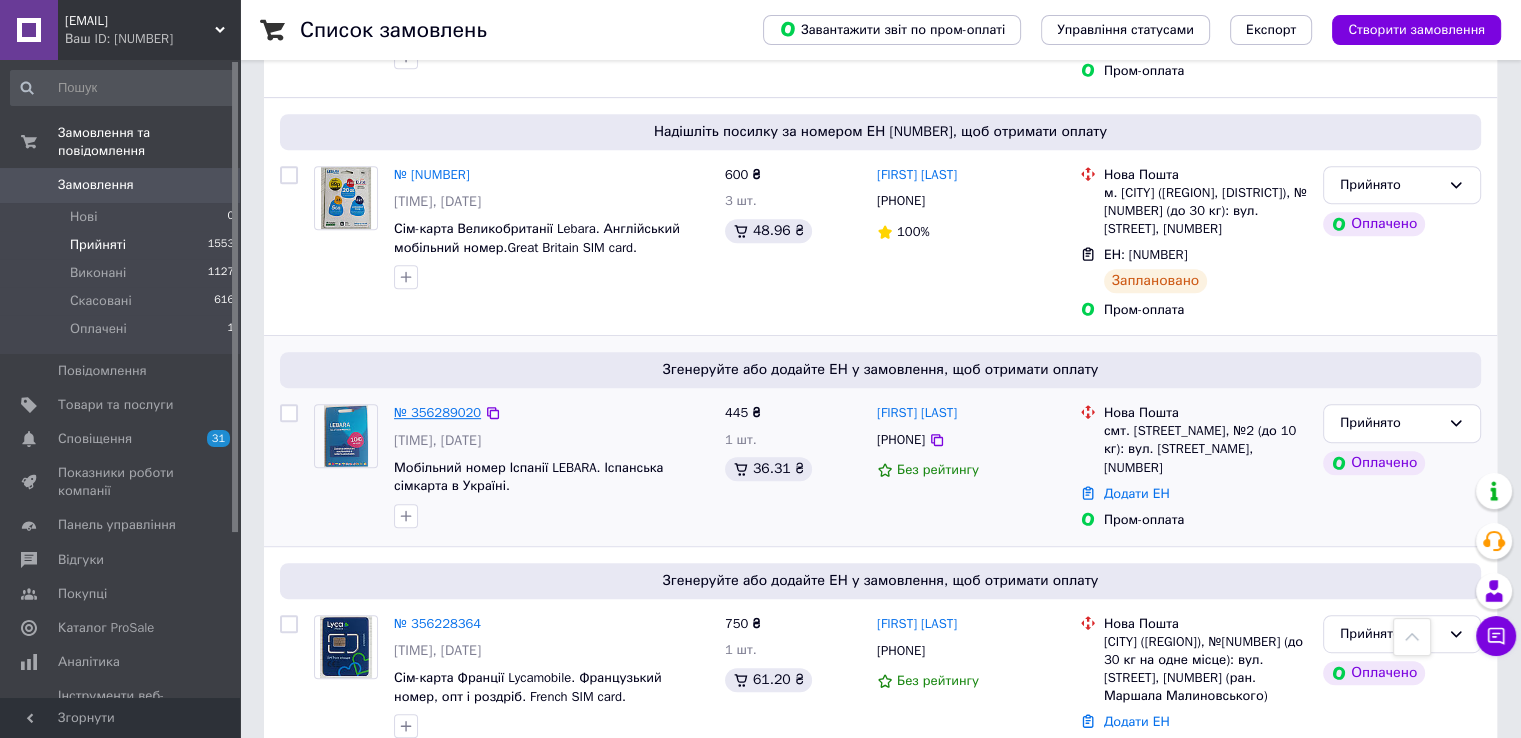 click on "№ 356289020" at bounding box center (437, 412) 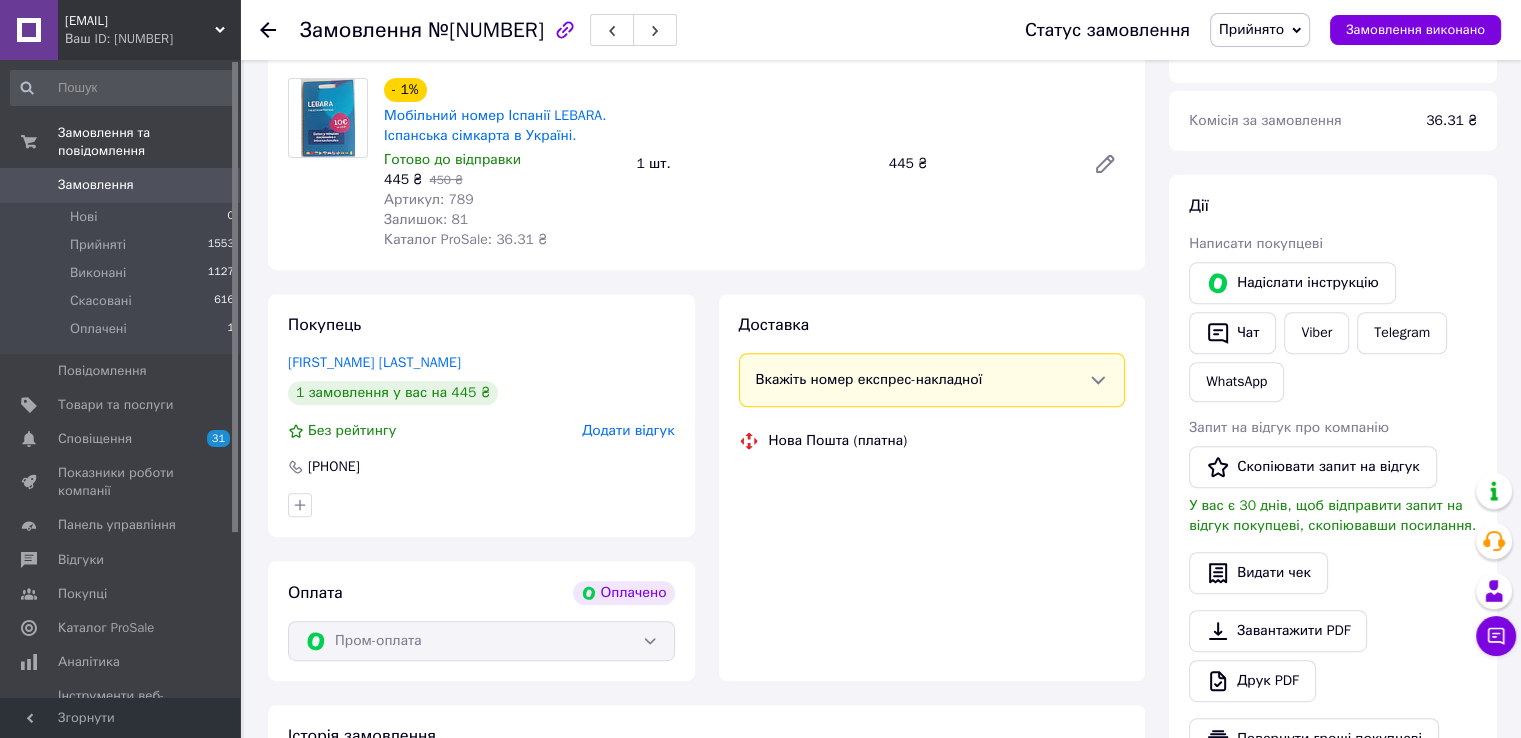 scroll, scrollTop: 887, scrollLeft: 0, axis: vertical 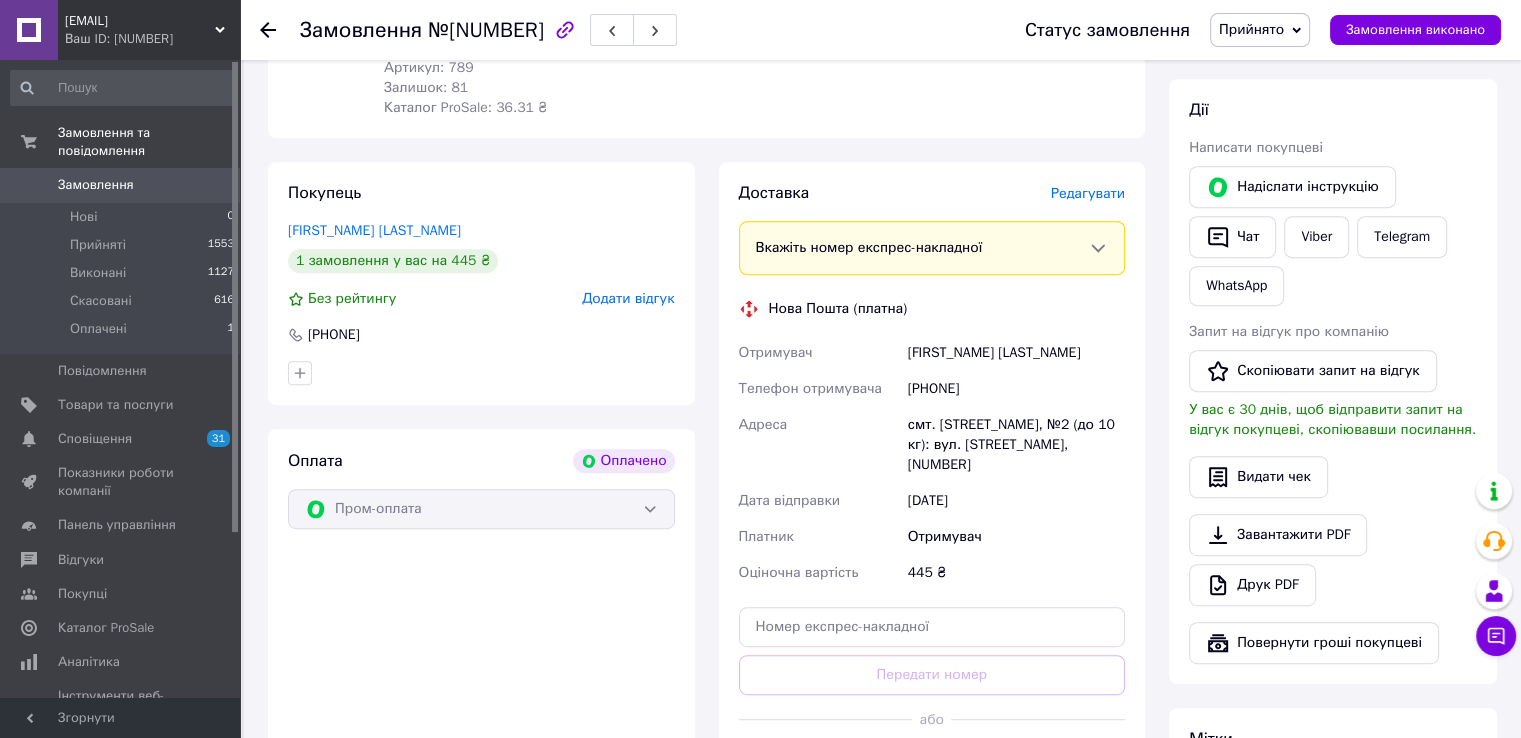 click on "Згенерувати ЕН" at bounding box center [932, 764] 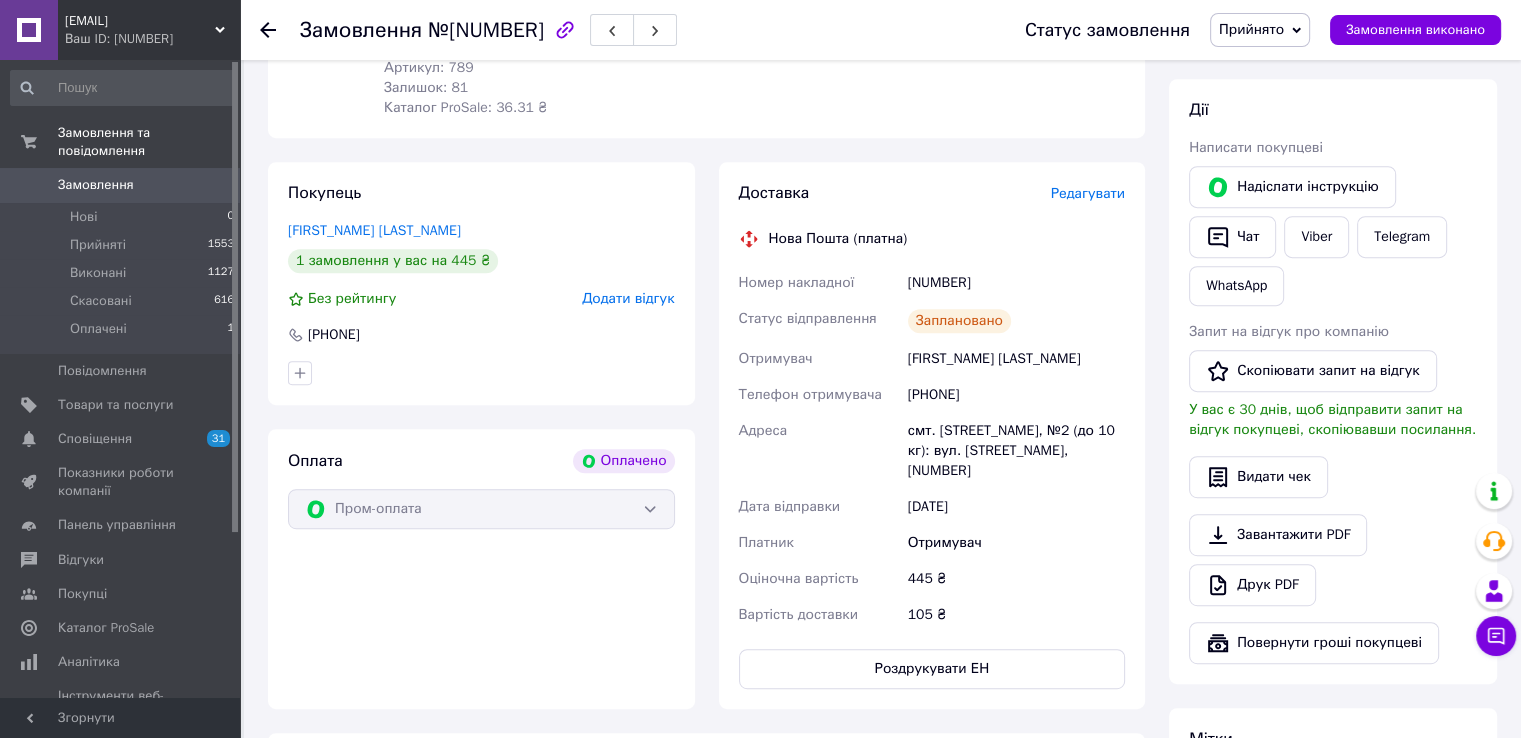 scroll, scrollTop: 0, scrollLeft: 0, axis: both 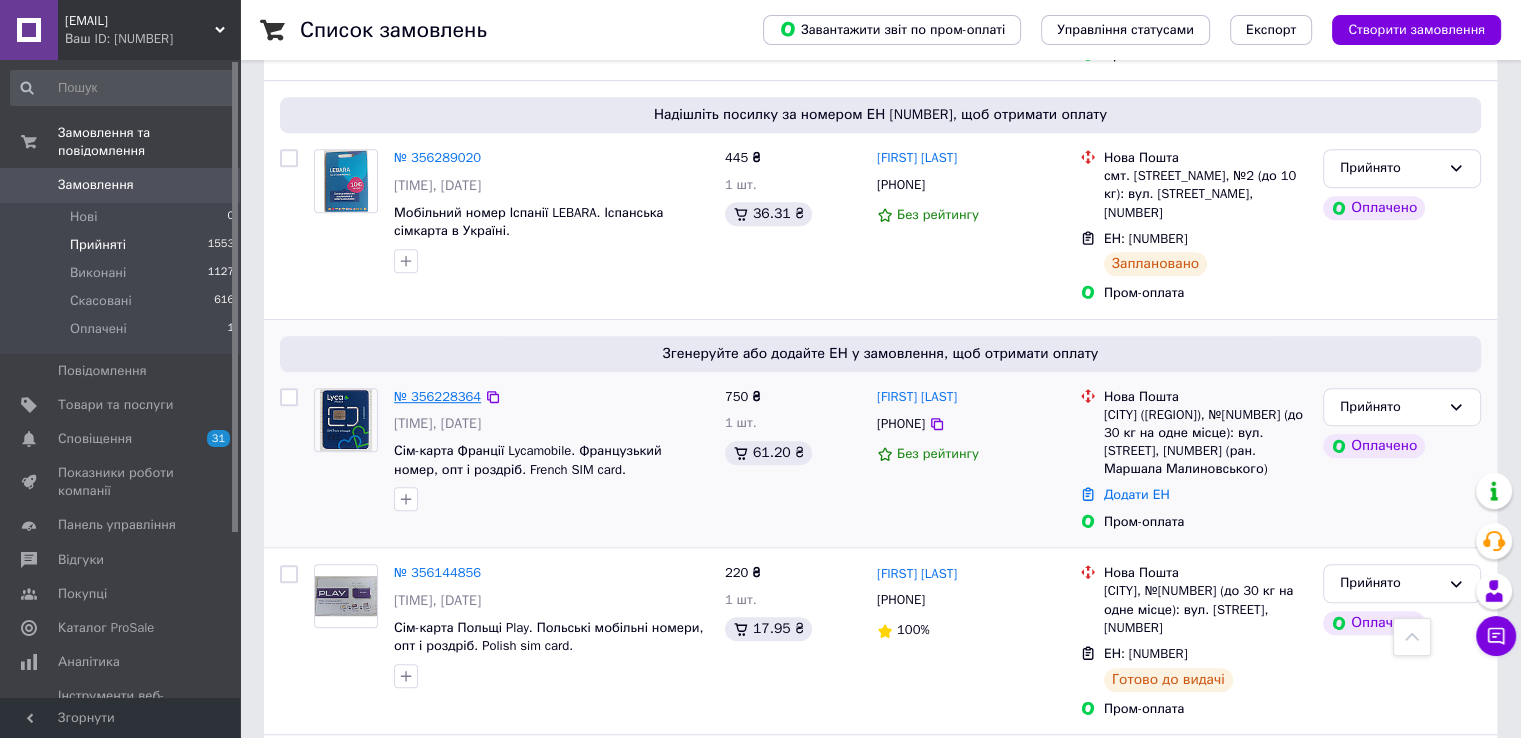 click on "№ 356228364" at bounding box center [437, 396] 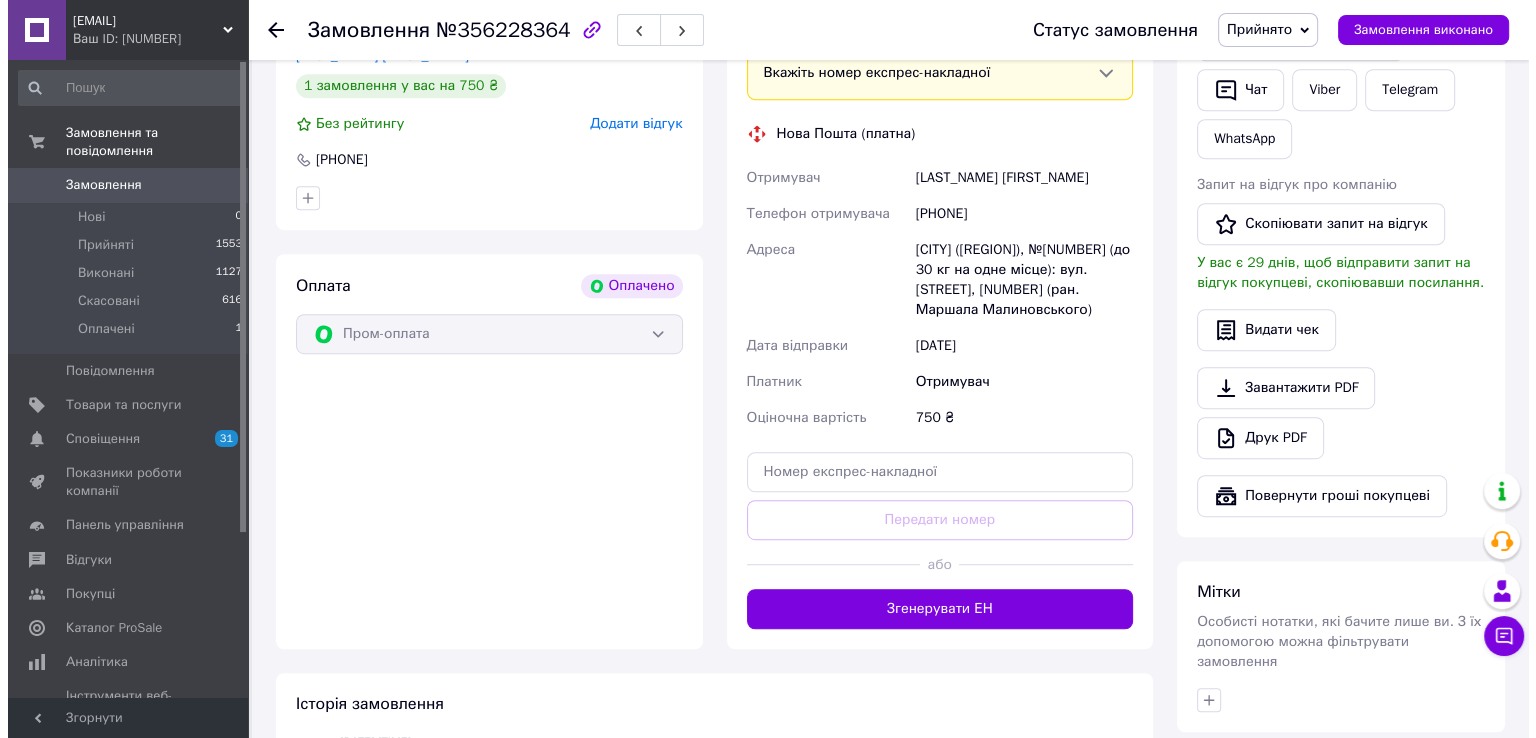 scroll, scrollTop: 1142, scrollLeft: 0, axis: vertical 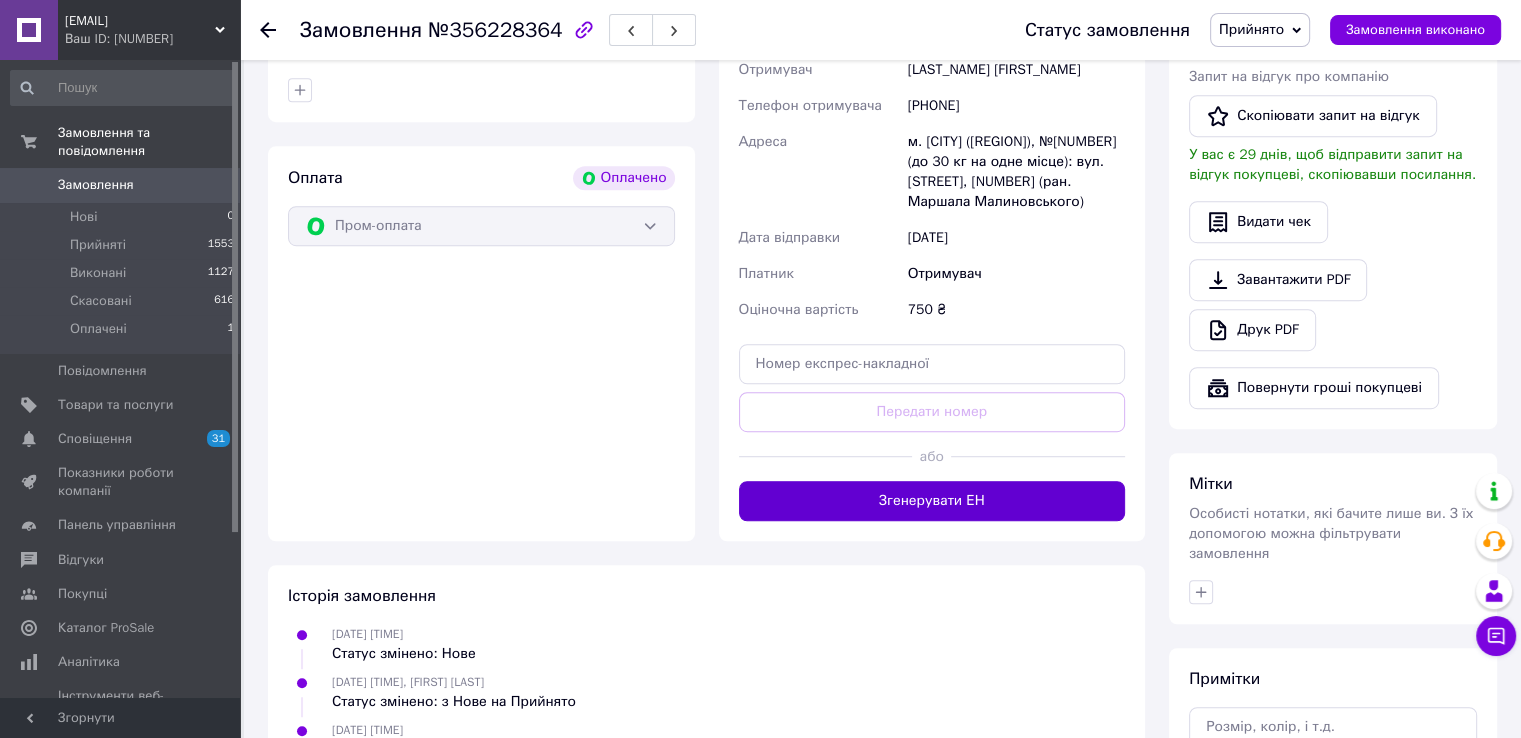 click on "Згенерувати ЕН" at bounding box center (932, 501) 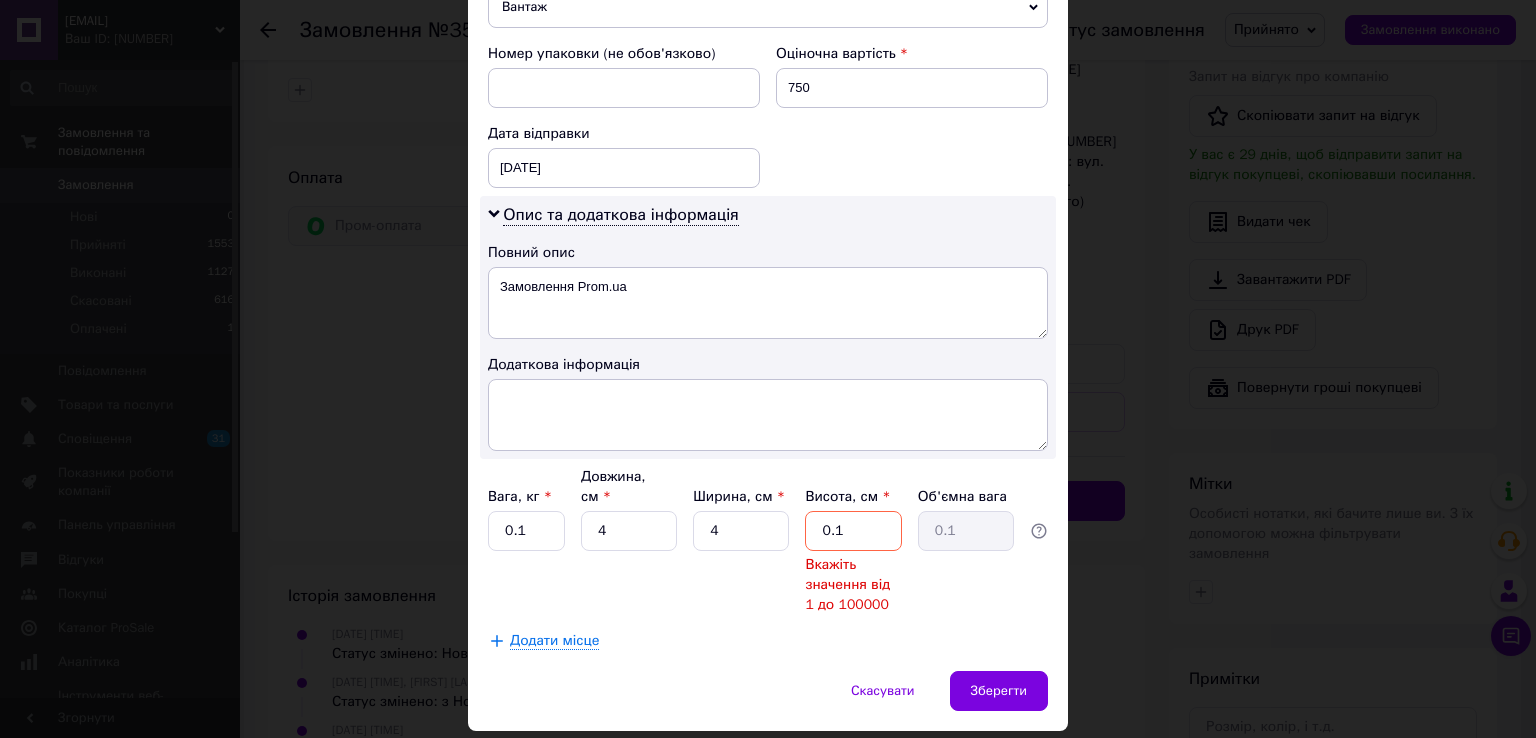 scroll, scrollTop: 894, scrollLeft: 0, axis: vertical 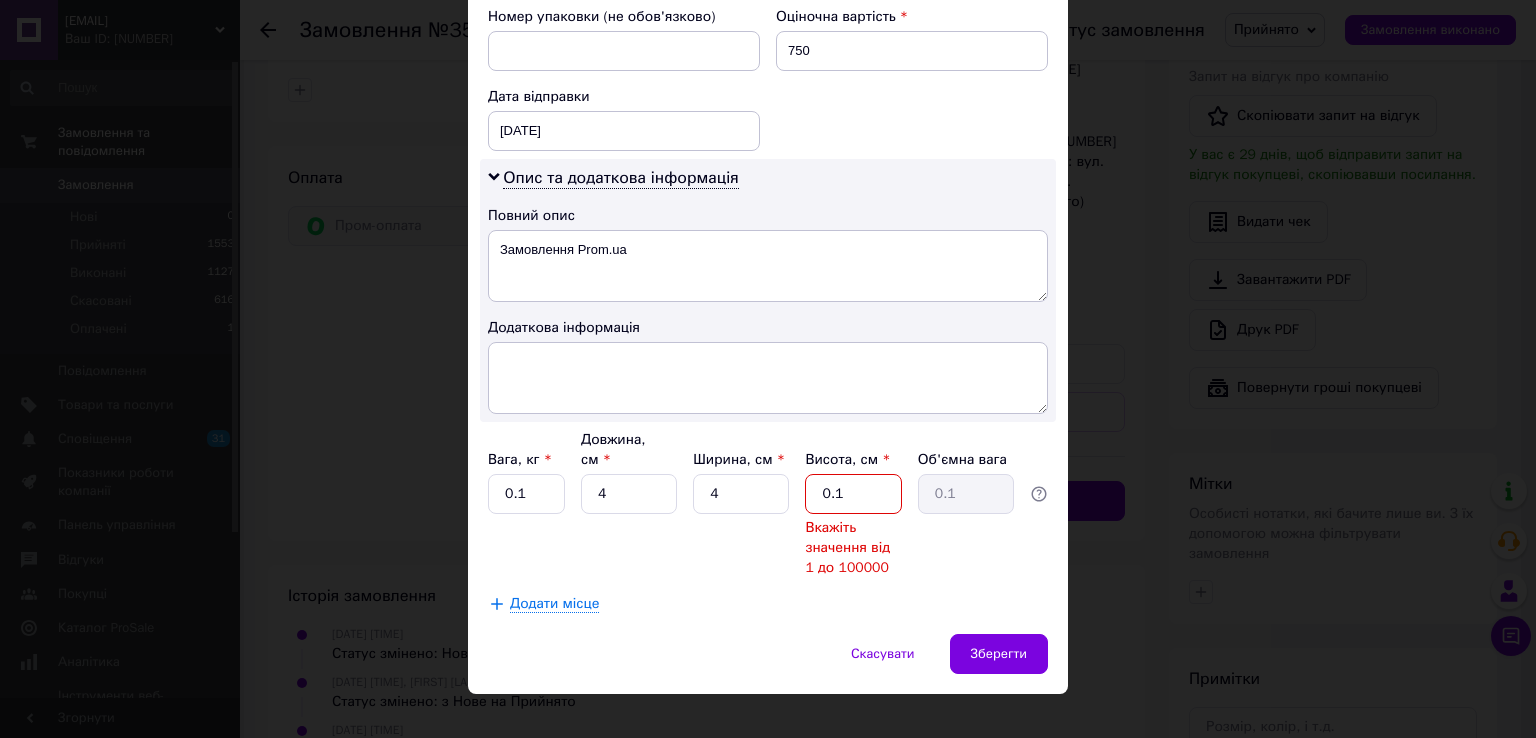 click on "0.1" at bounding box center [853, 494] 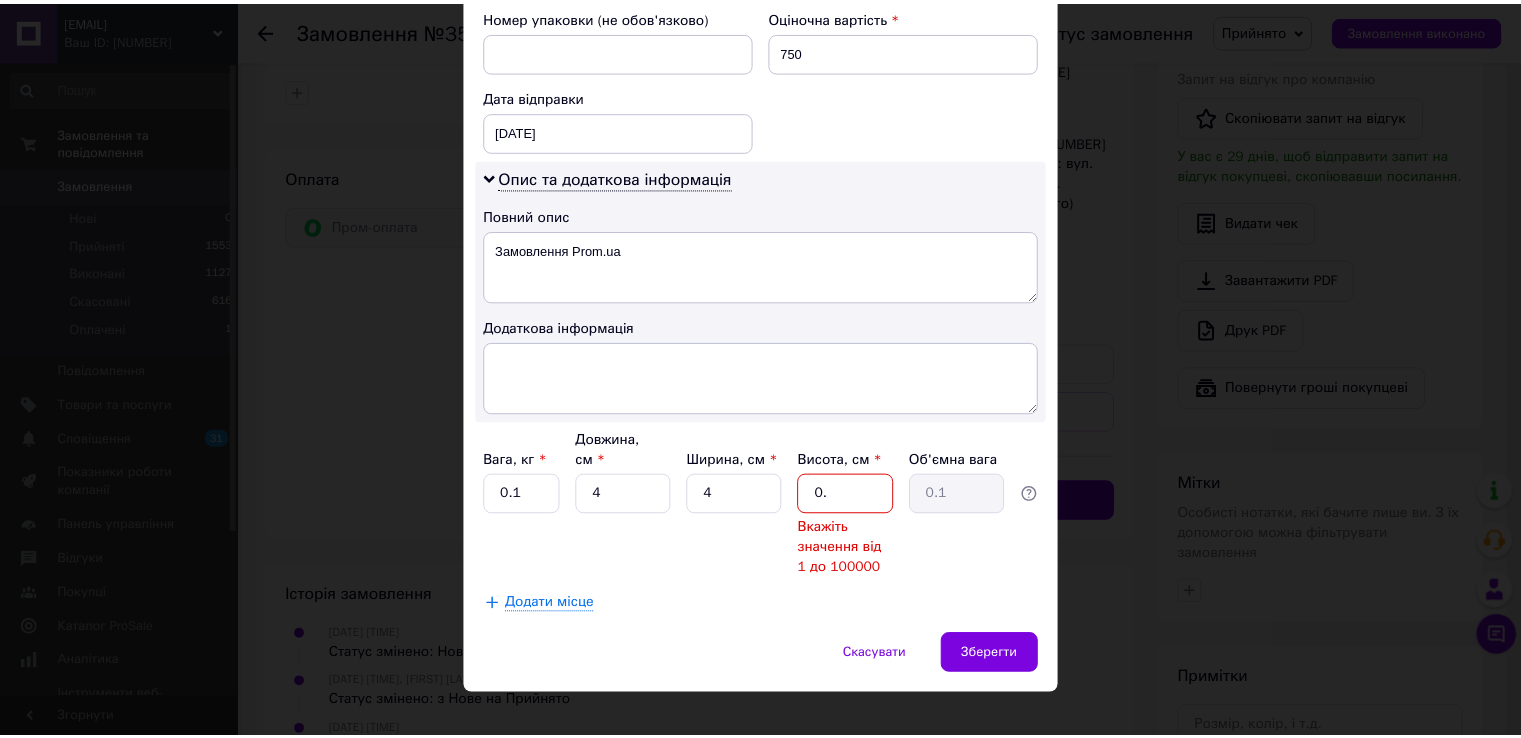 scroll, scrollTop: 830, scrollLeft: 0, axis: vertical 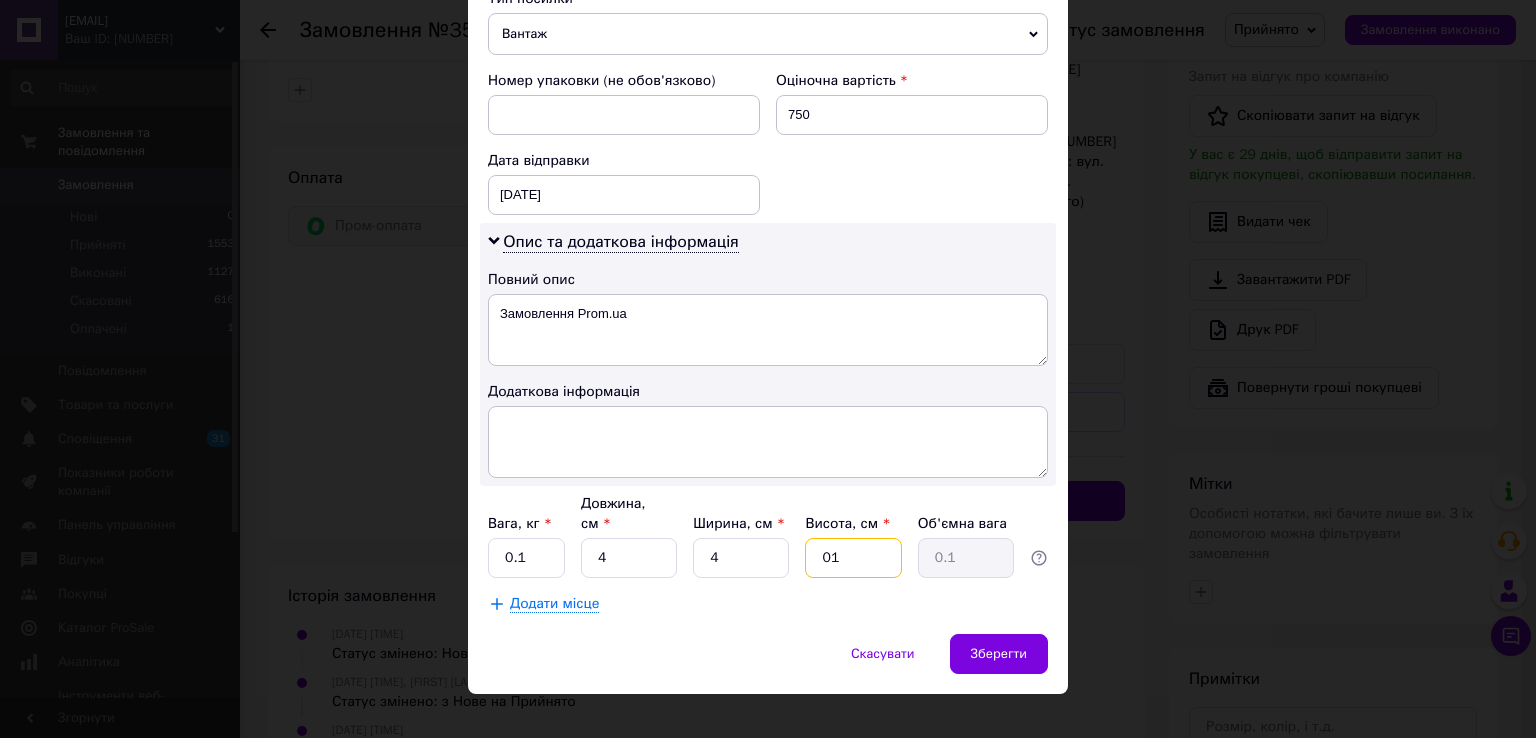 type on "0" 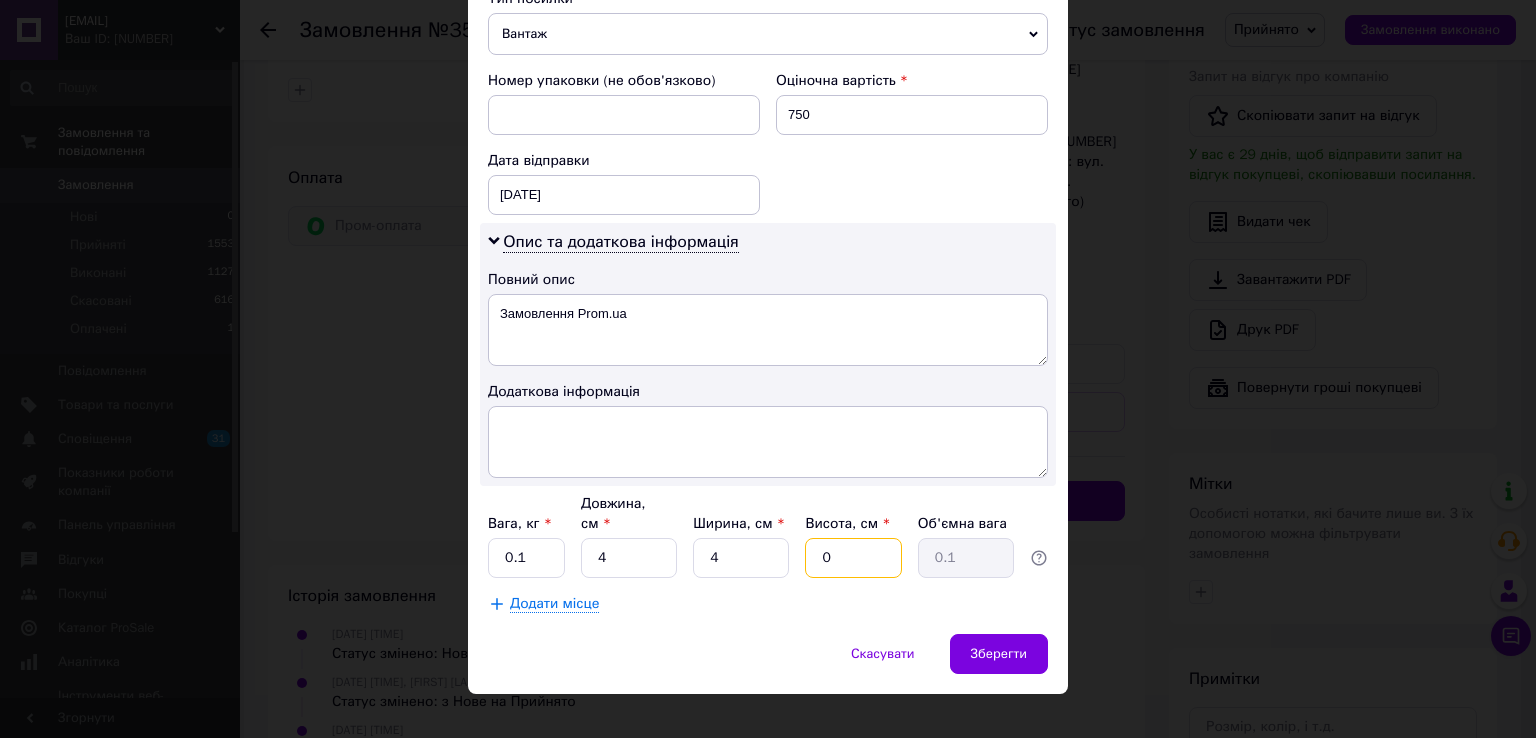 type 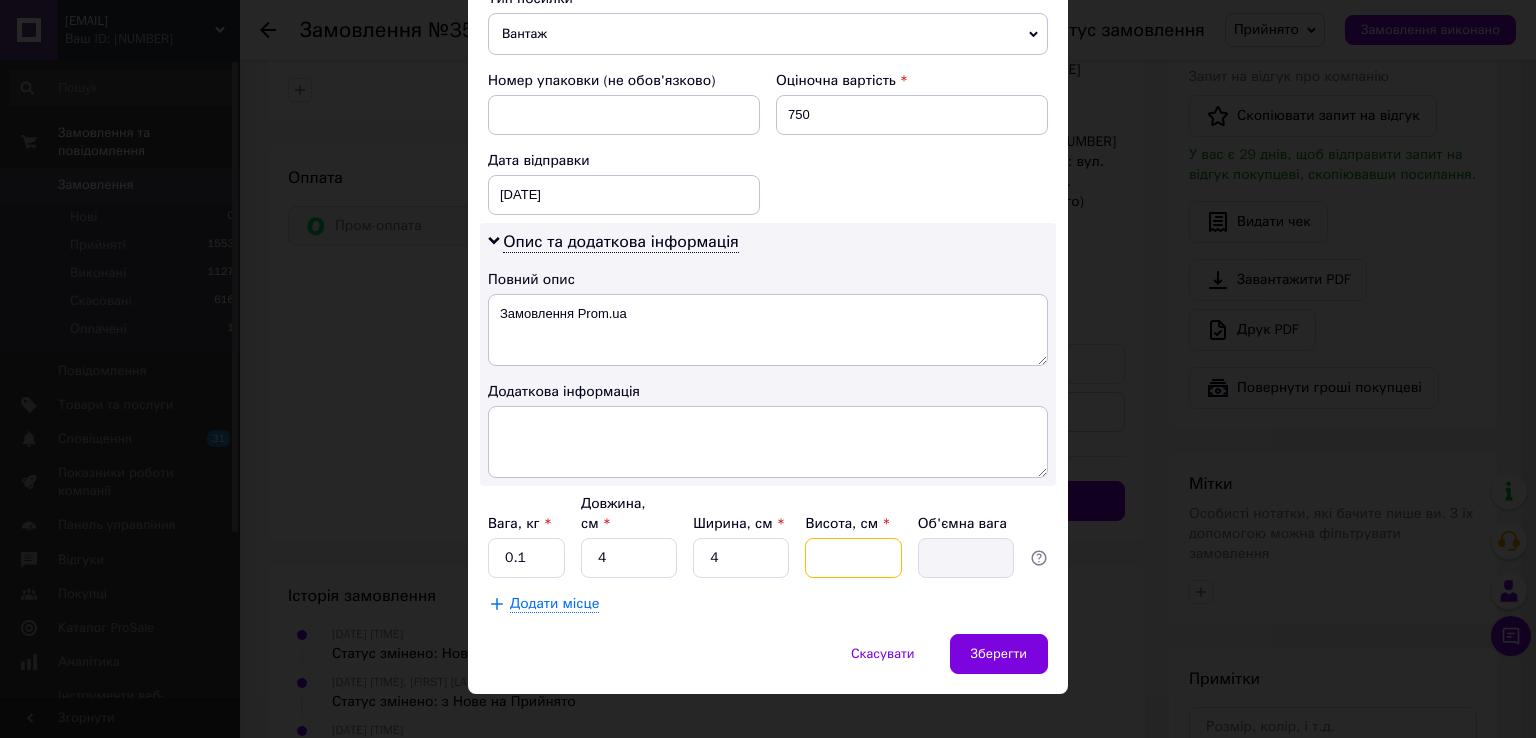 type on "1" 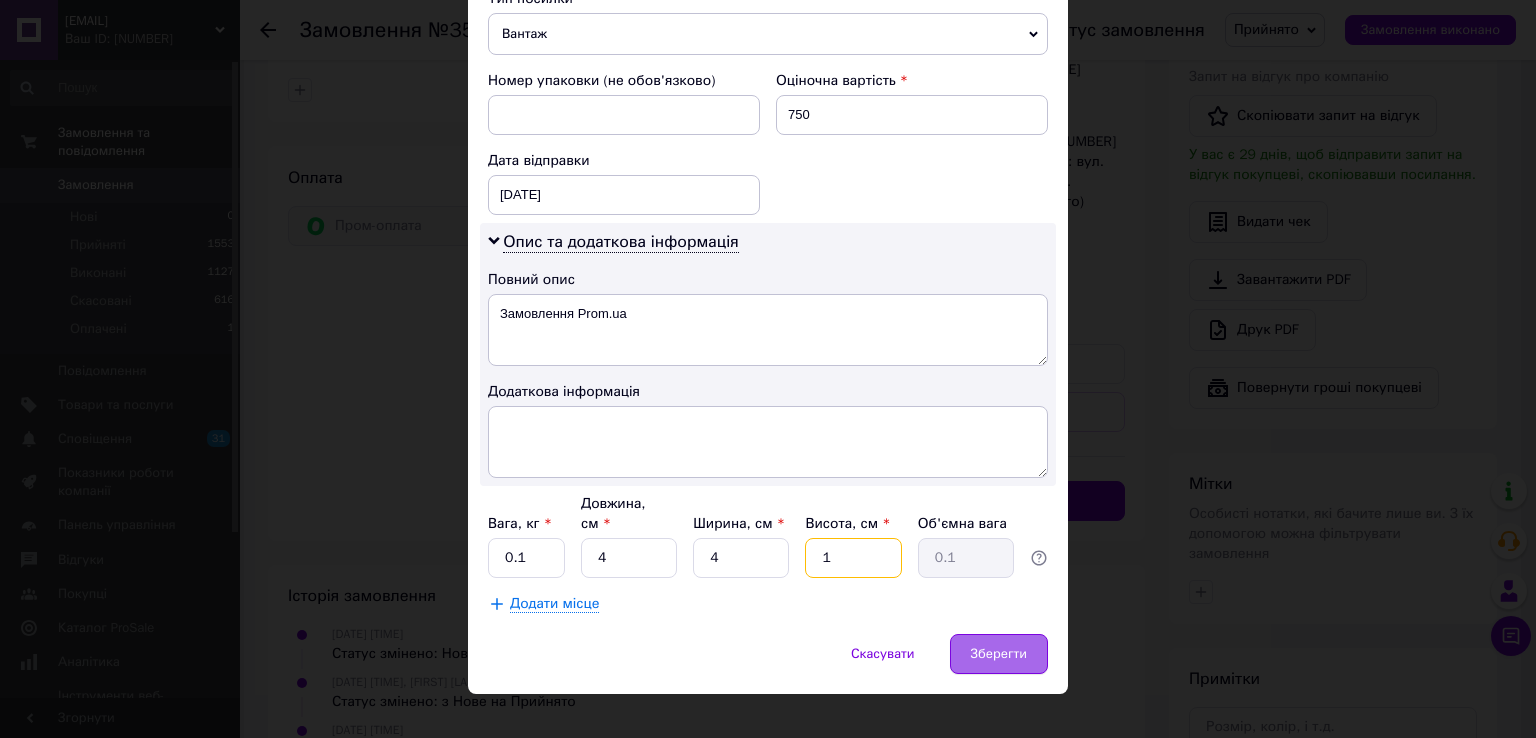 type on "1" 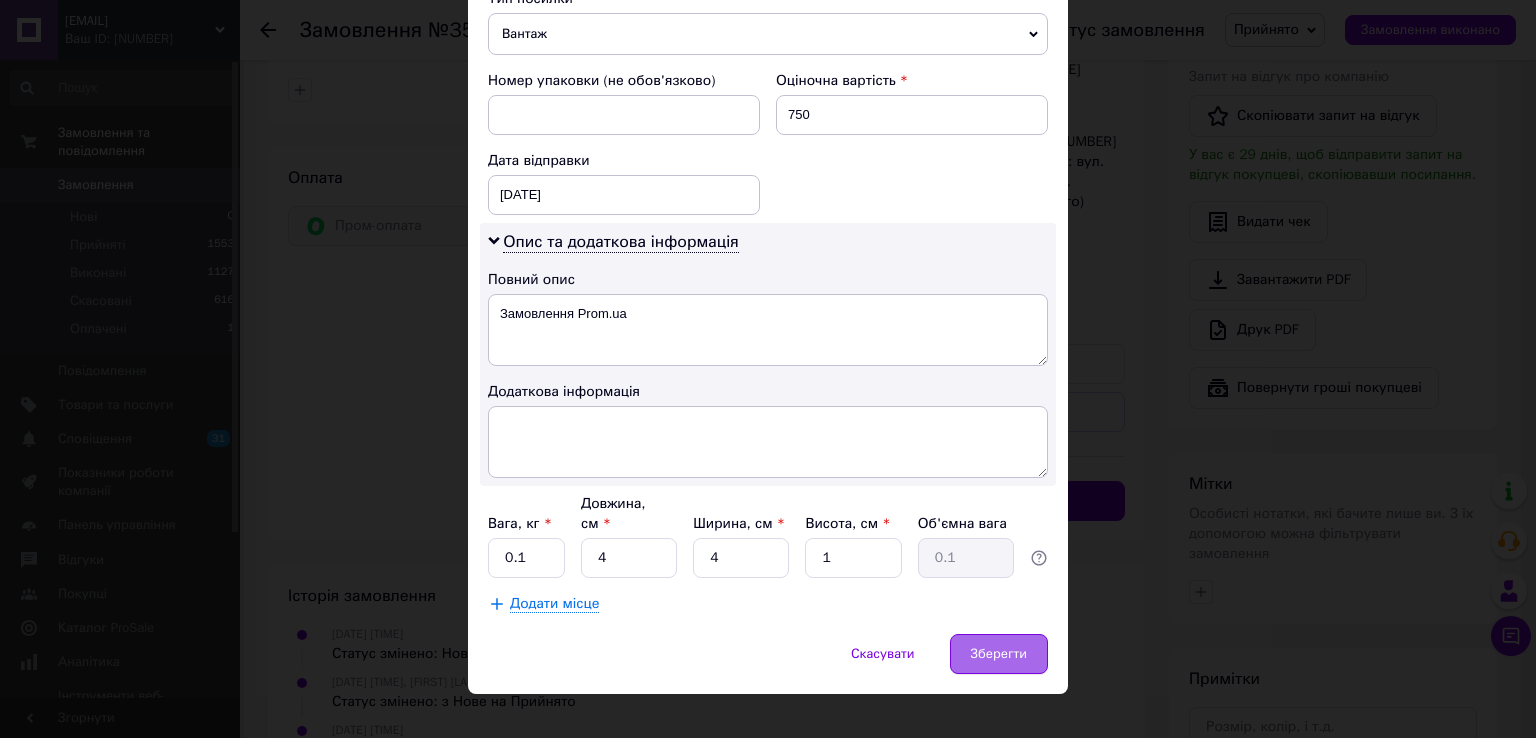 click on "Зберегти" at bounding box center [999, 654] 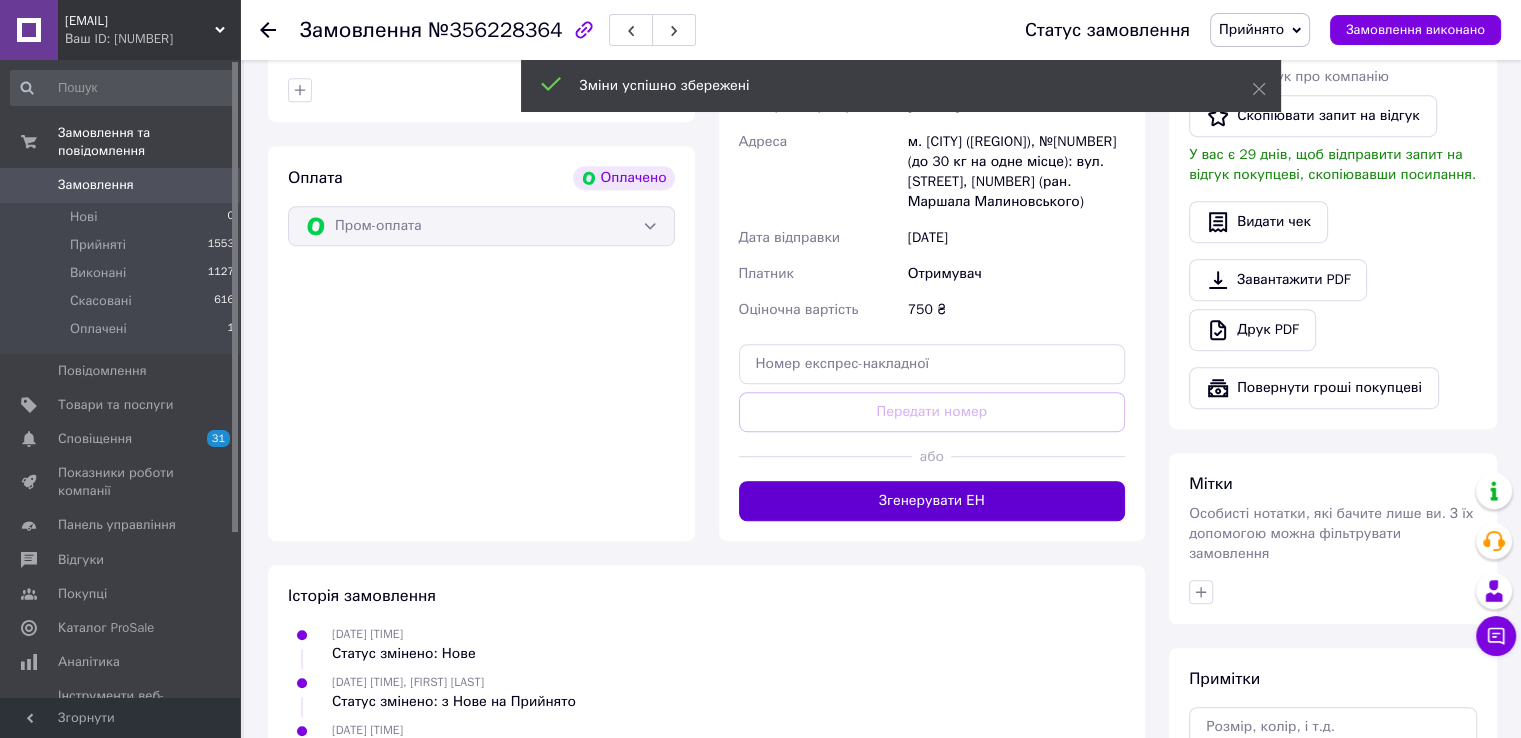 click on "Згенерувати ЕН" at bounding box center [932, 501] 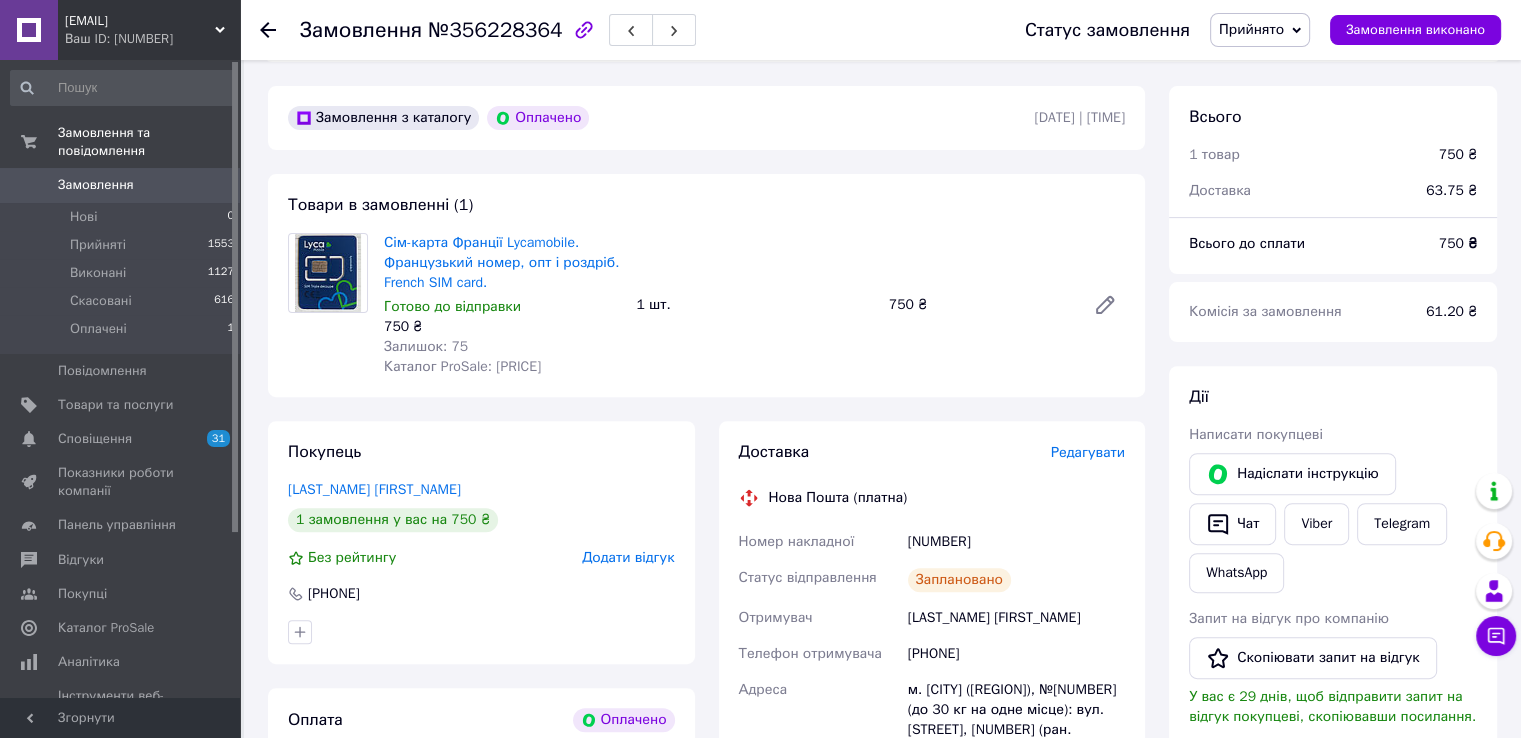 scroll, scrollTop: 646, scrollLeft: 0, axis: vertical 